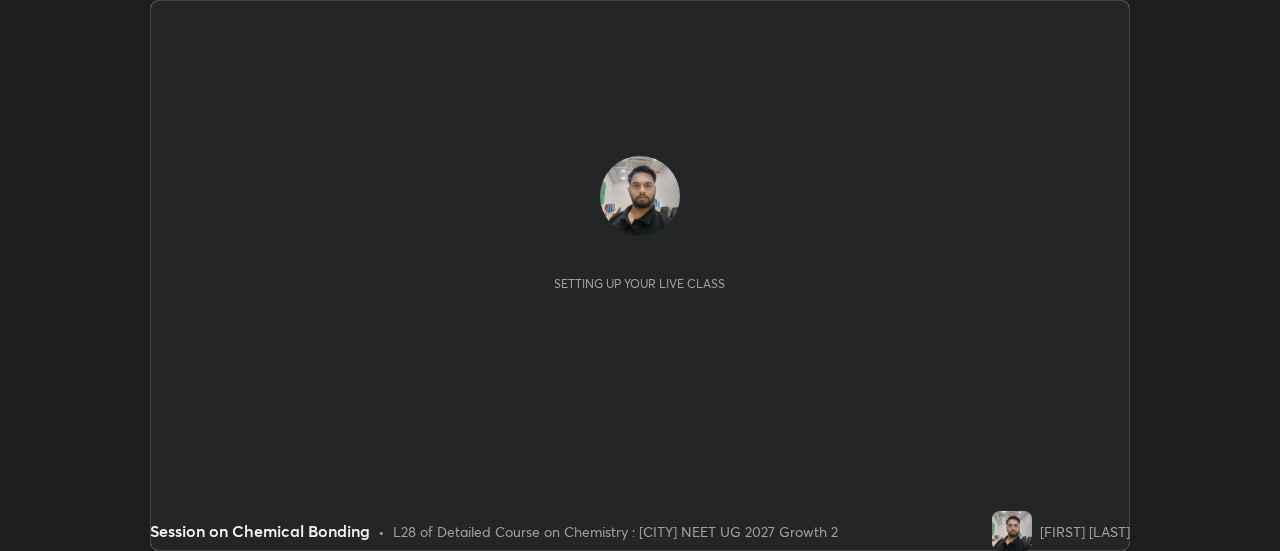 scroll, scrollTop: 0, scrollLeft: 0, axis: both 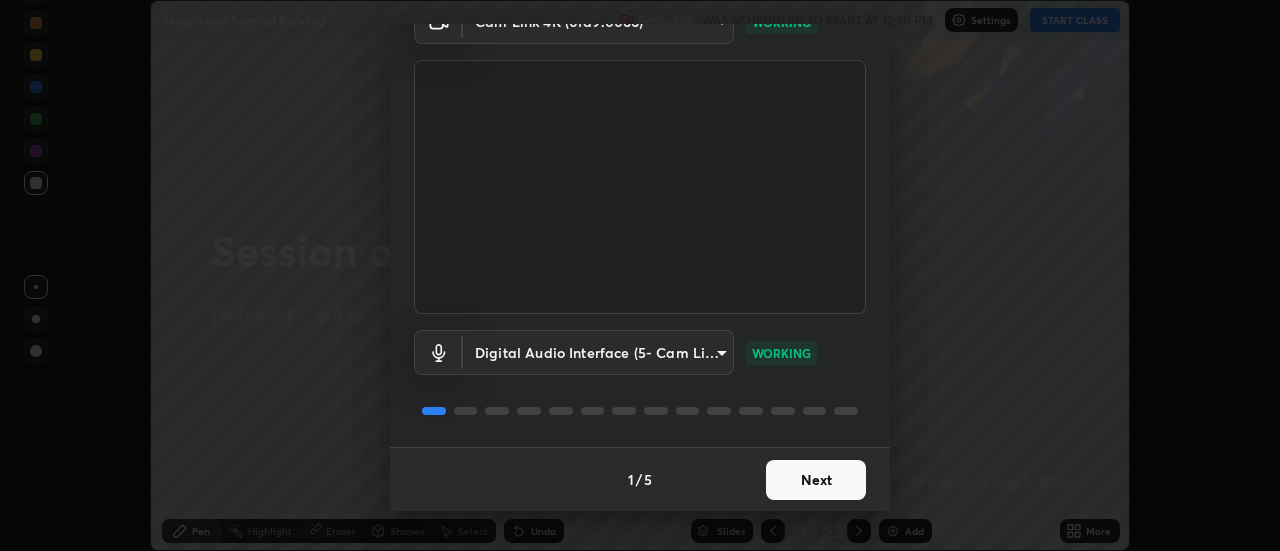 click on "Next" at bounding box center (816, 480) 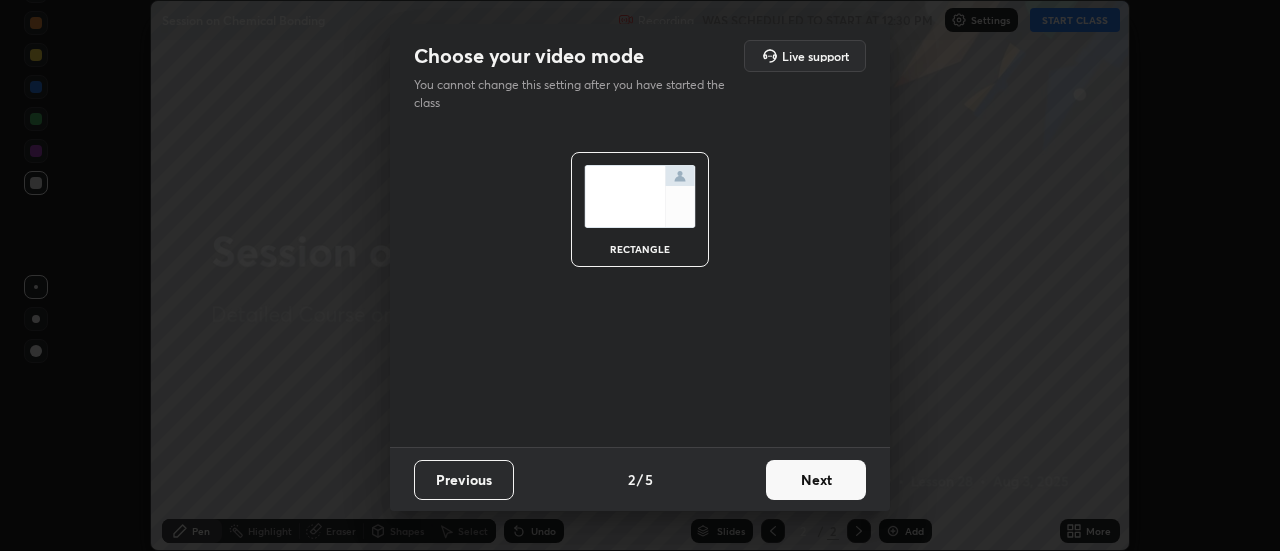 click on "Next" at bounding box center (816, 480) 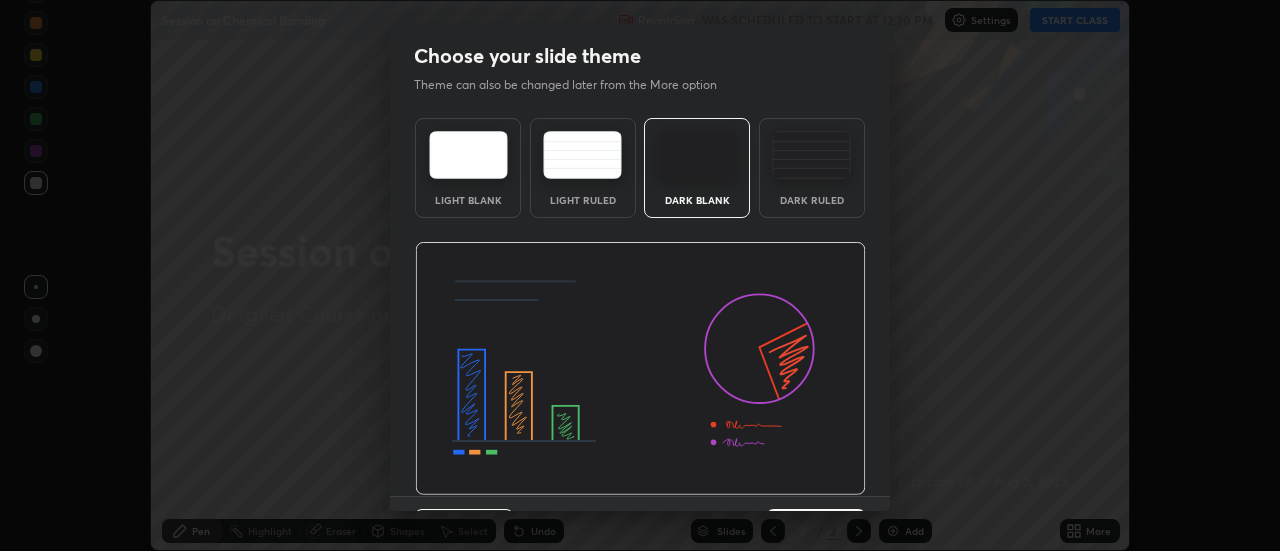 scroll, scrollTop: 49, scrollLeft: 0, axis: vertical 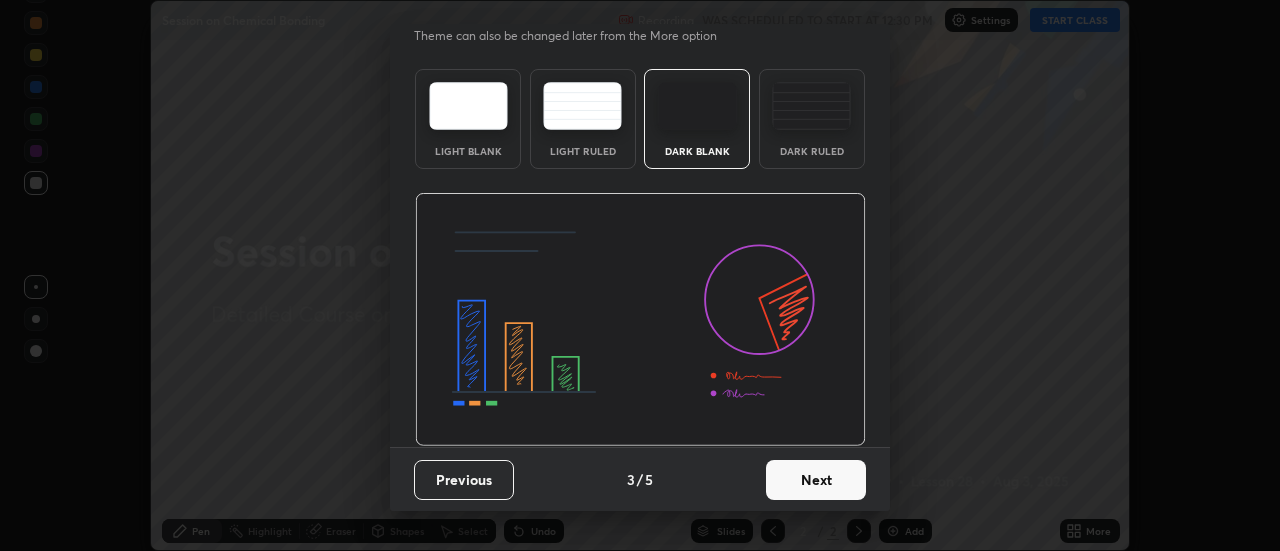 click on "Next" at bounding box center (816, 480) 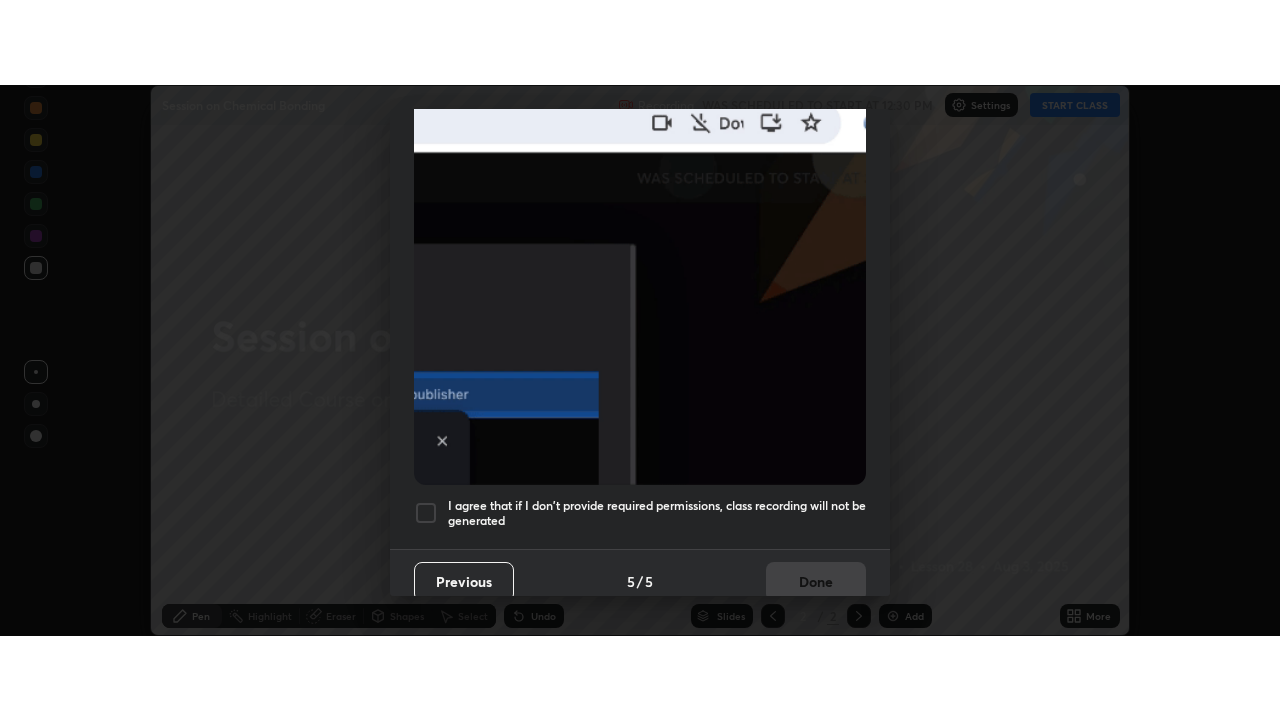 scroll, scrollTop: 513, scrollLeft: 0, axis: vertical 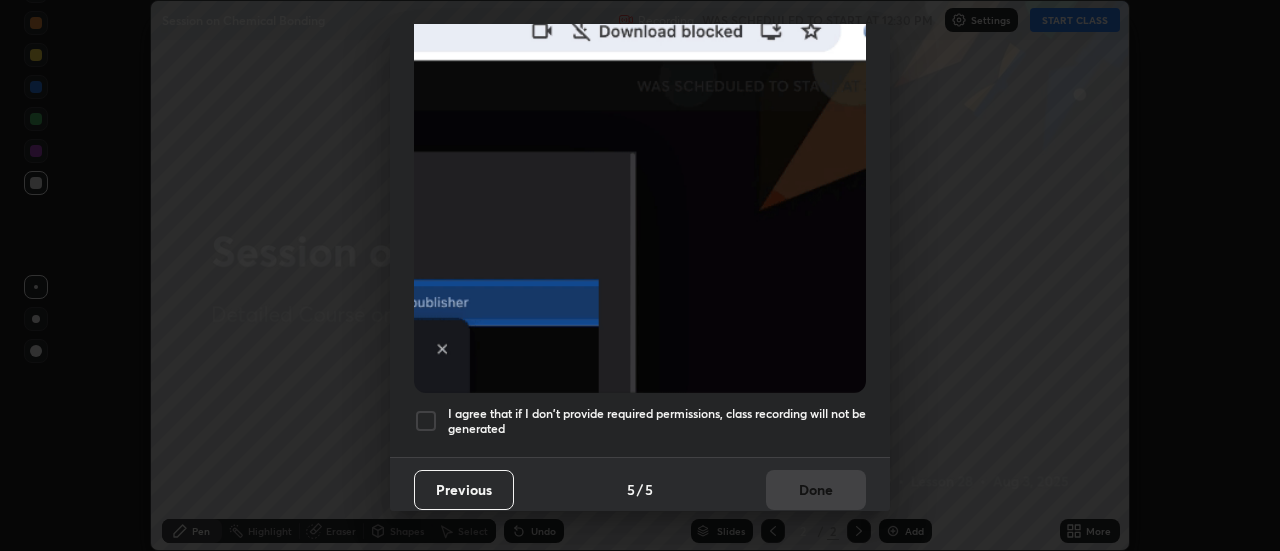 click on "I agree that if I don't provide required permissions, class recording will not be generated" at bounding box center (657, 421) 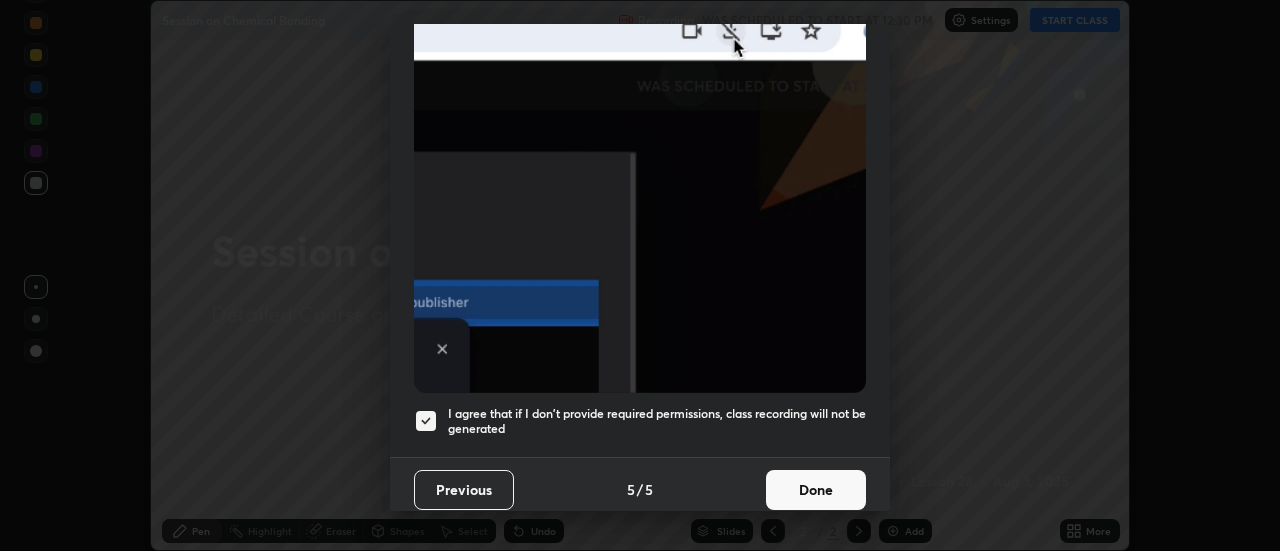 click on "Done" at bounding box center [816, 490] 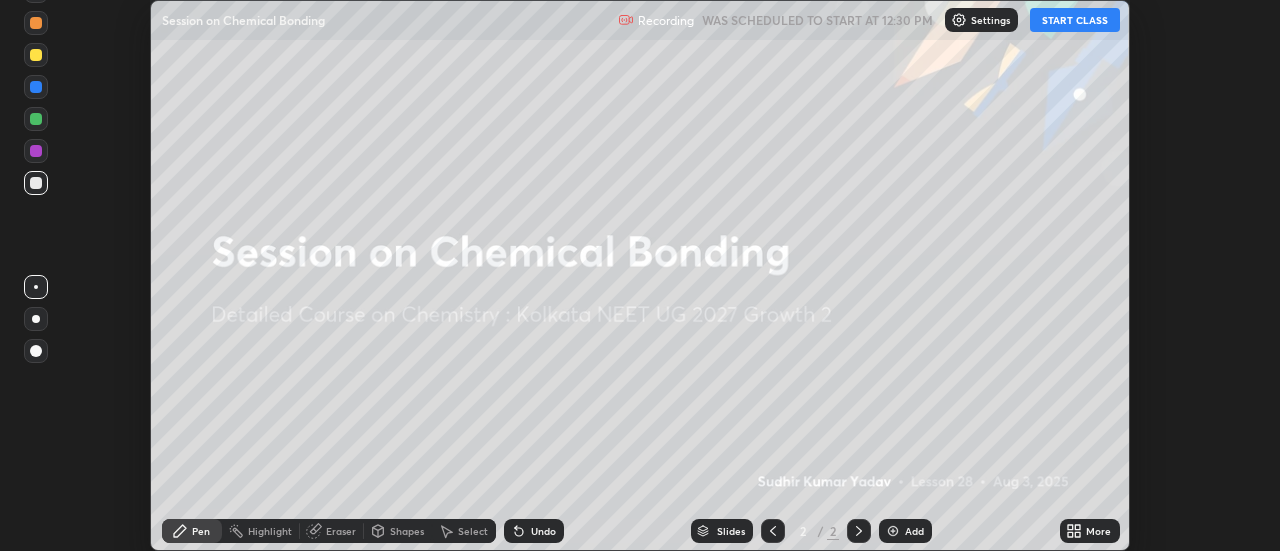 click on "START CLASS" at bounding box center (1075, 20) 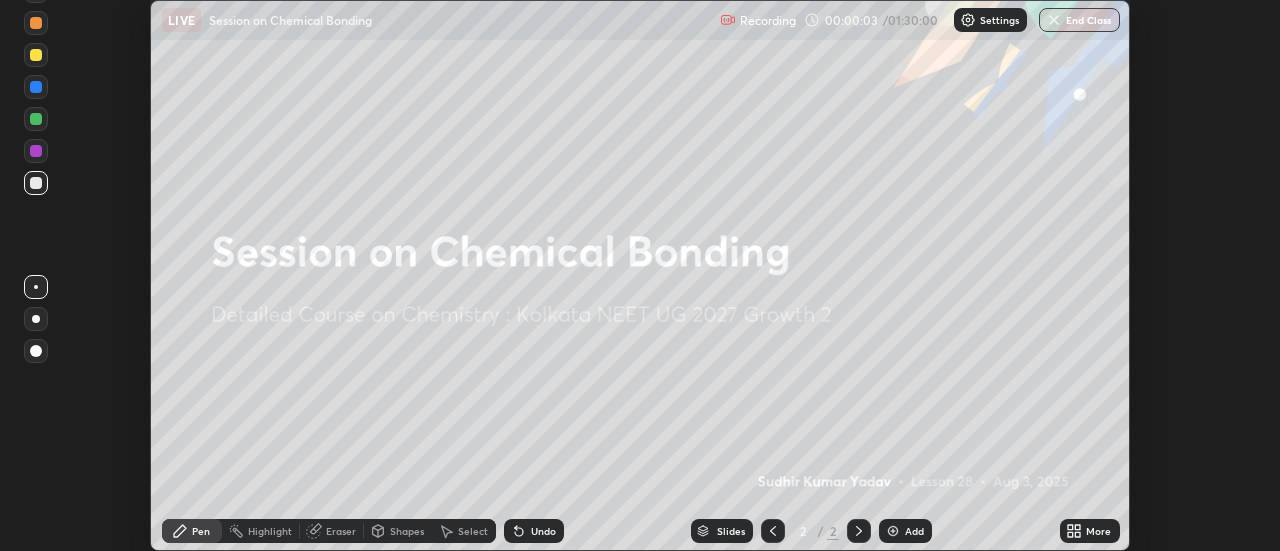 click 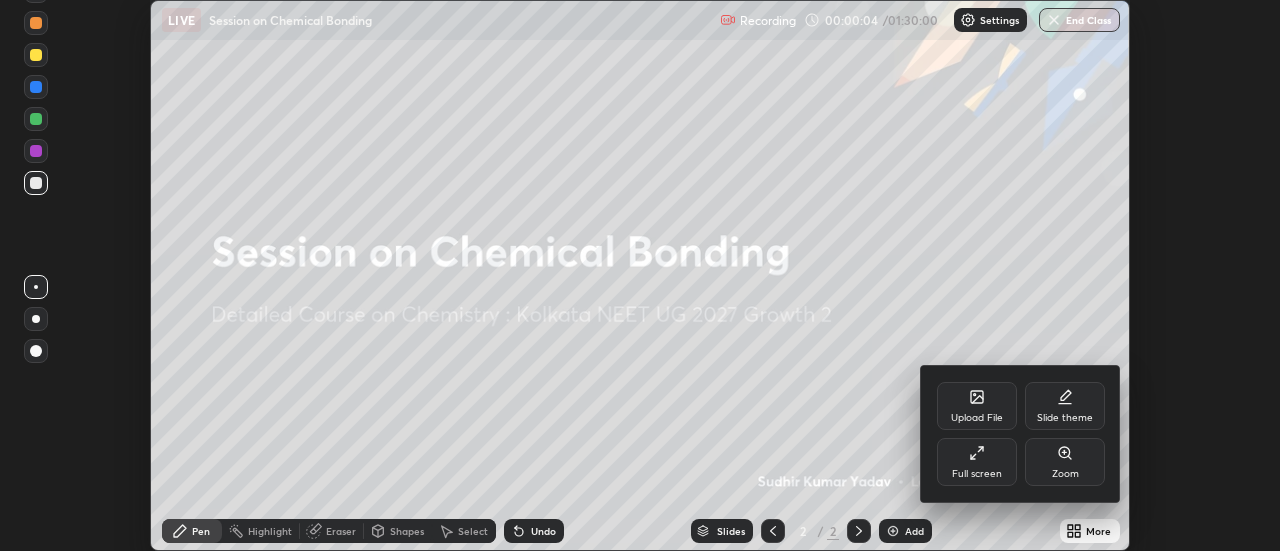 click on "Full screen" at bounding box center (977, 474) 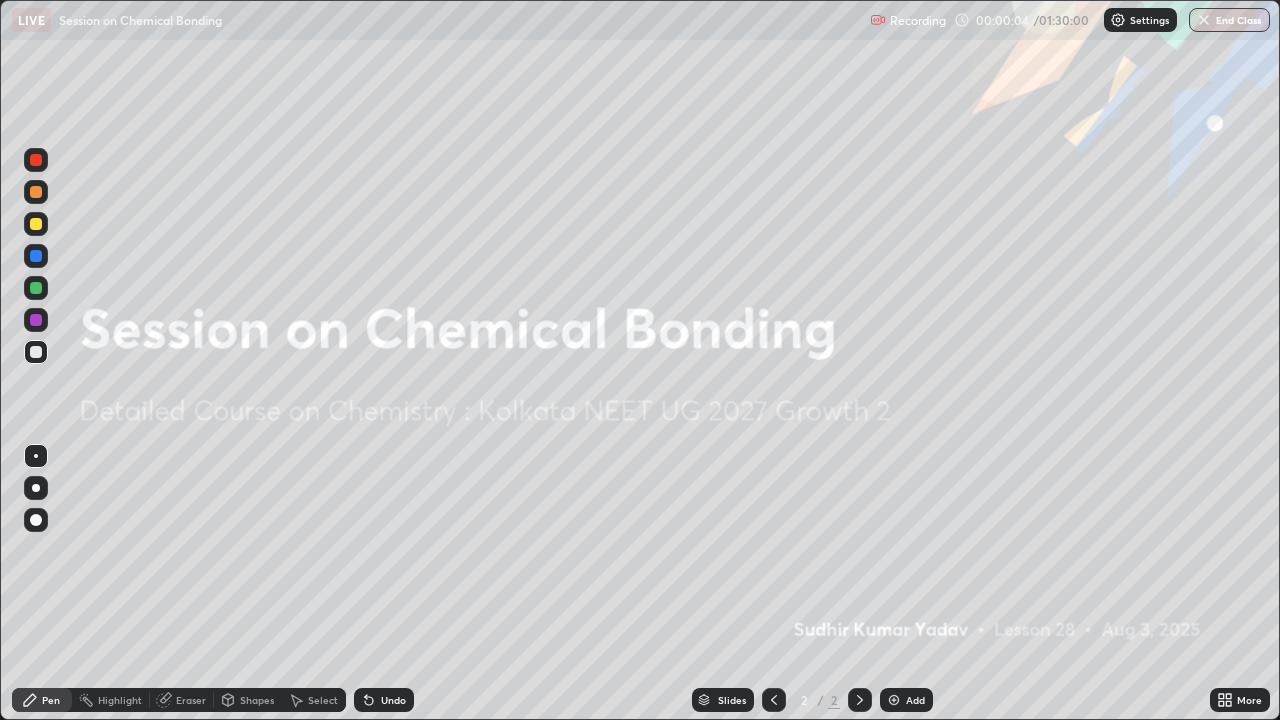 scroll, scrollTop: 99280, scrollLeft: 98720, axis: both 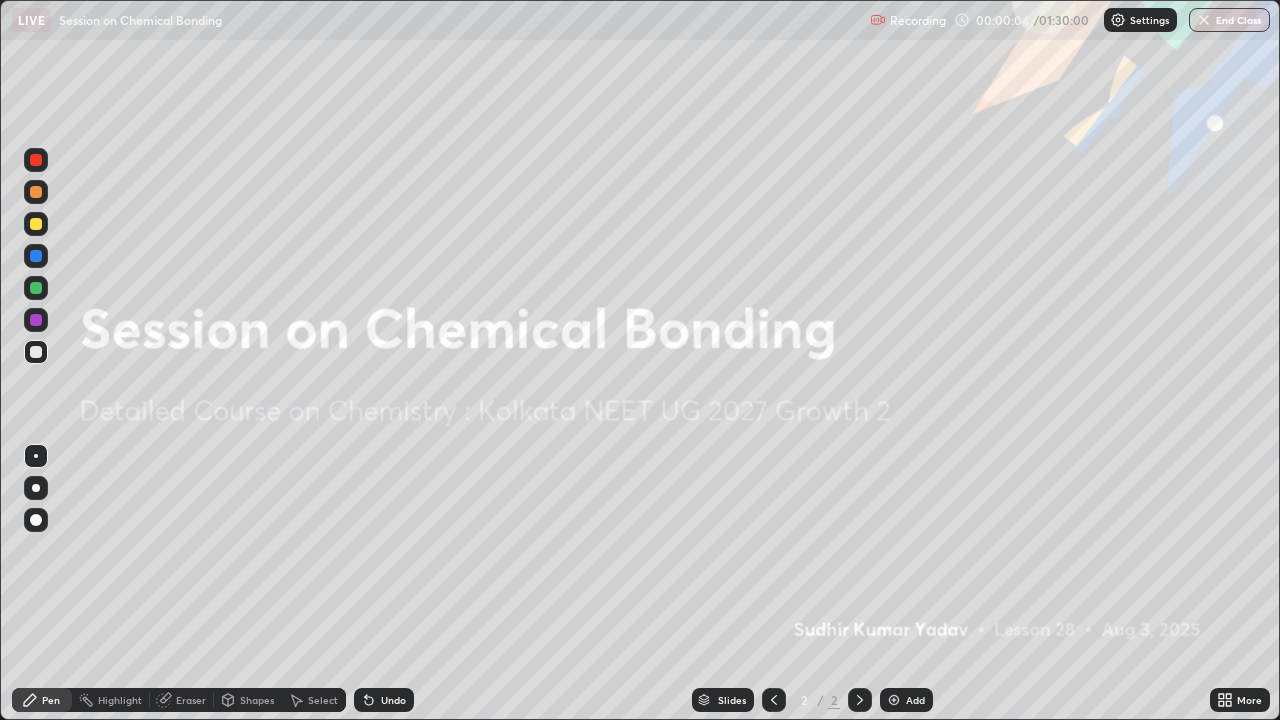 click on "Add" at bounding box center (915, 700) 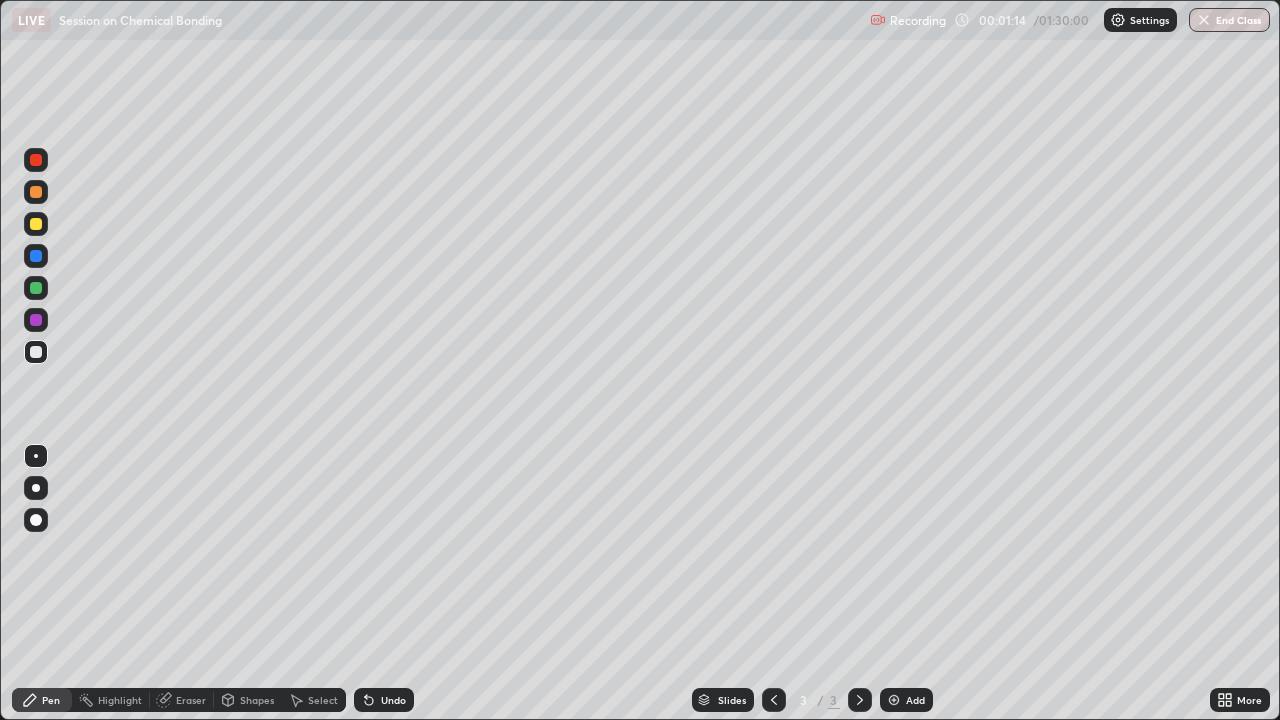 click 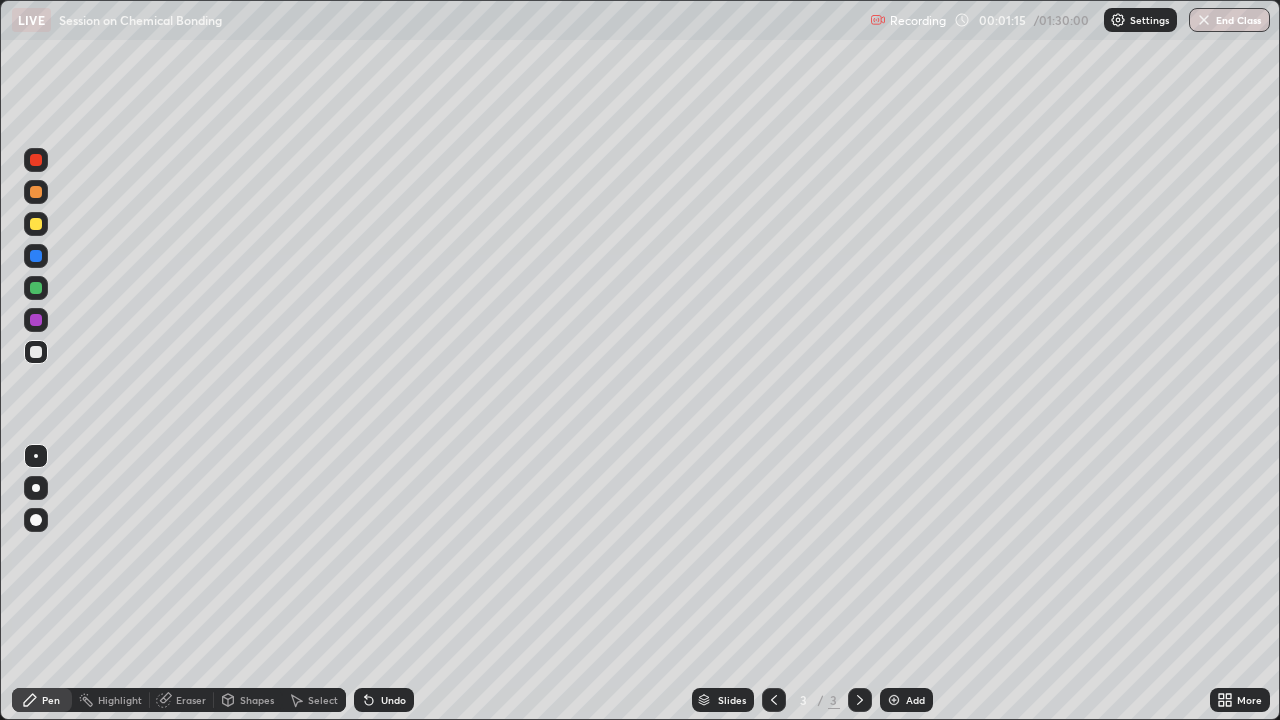 click 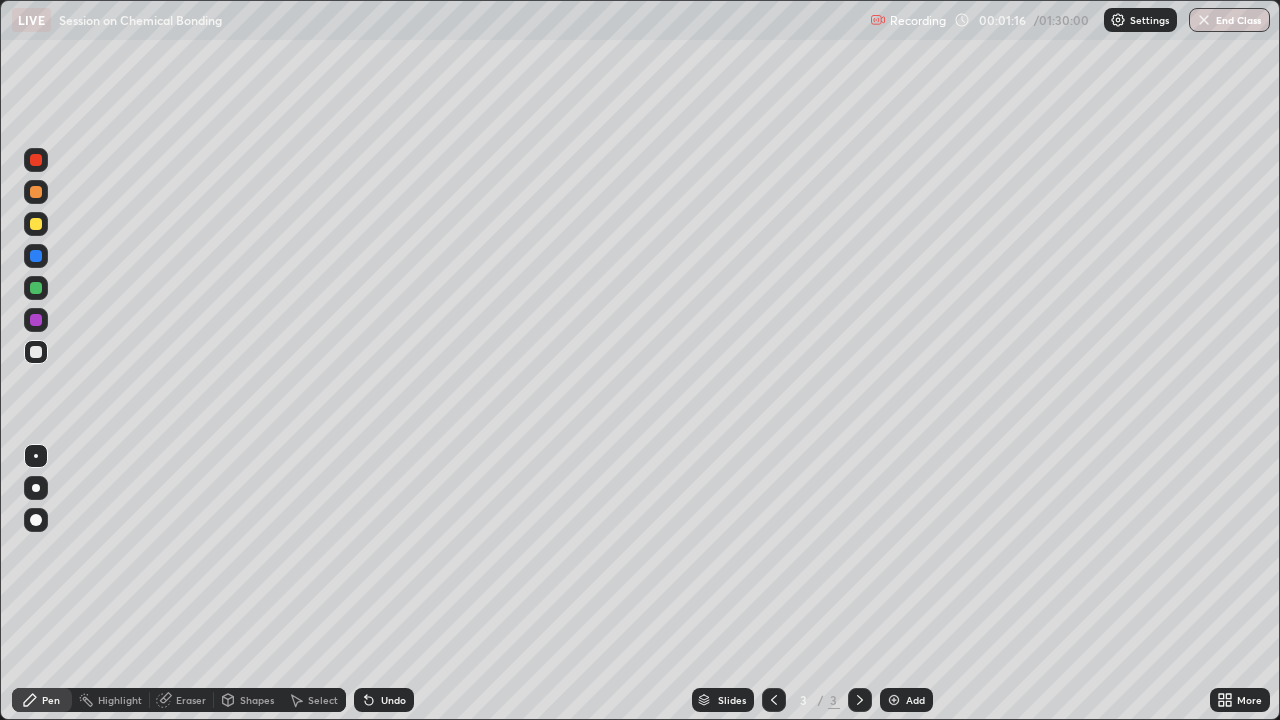 click 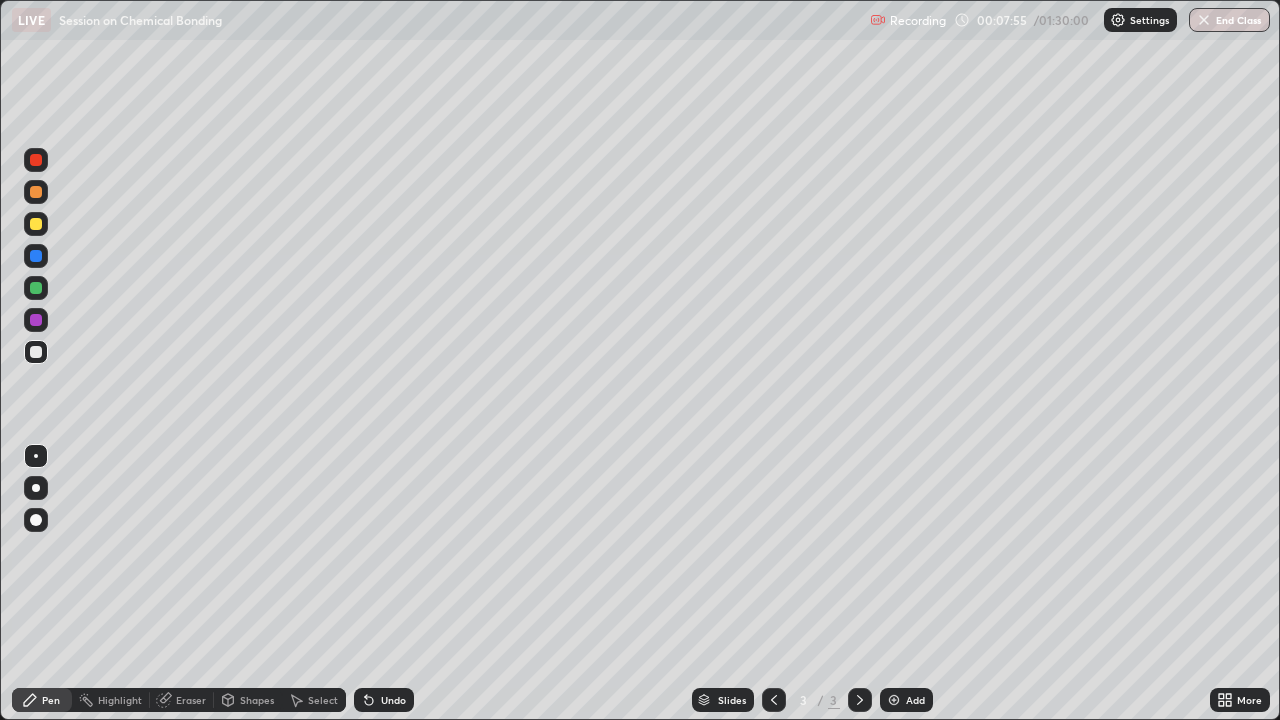 click at bounding box center (894, 700) 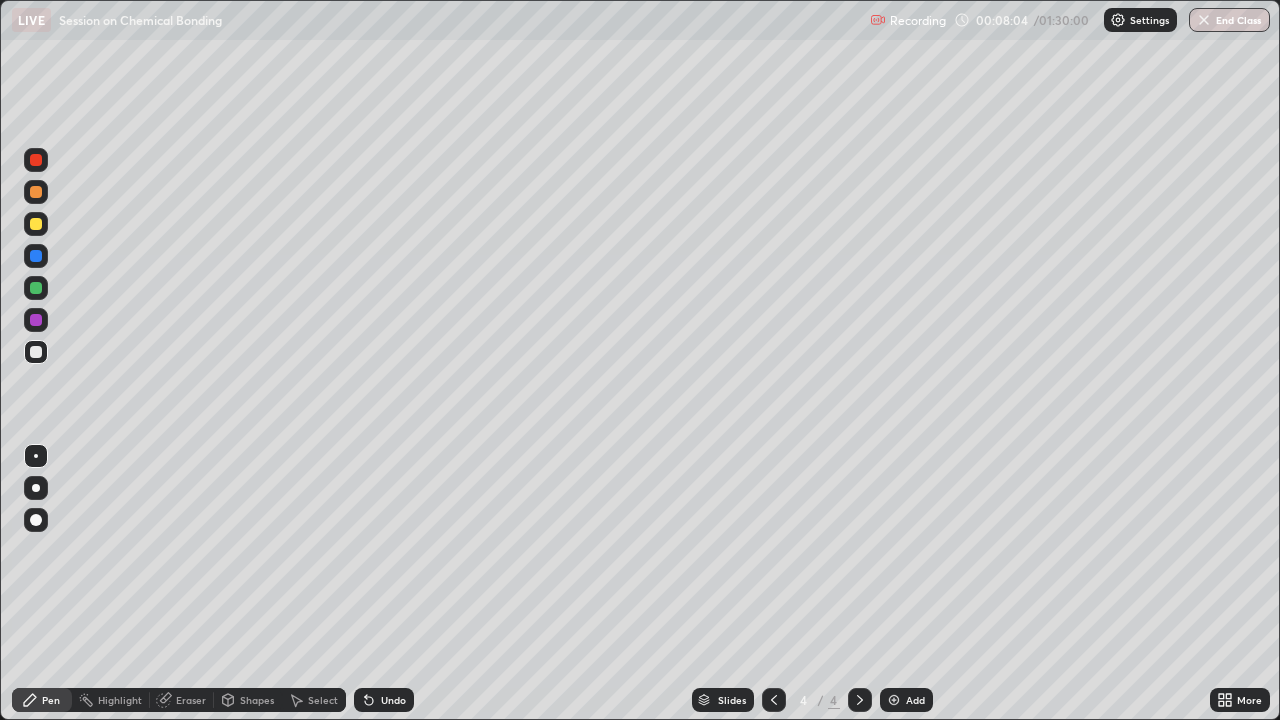 click on "Undo" at bounding box center [380, 700] 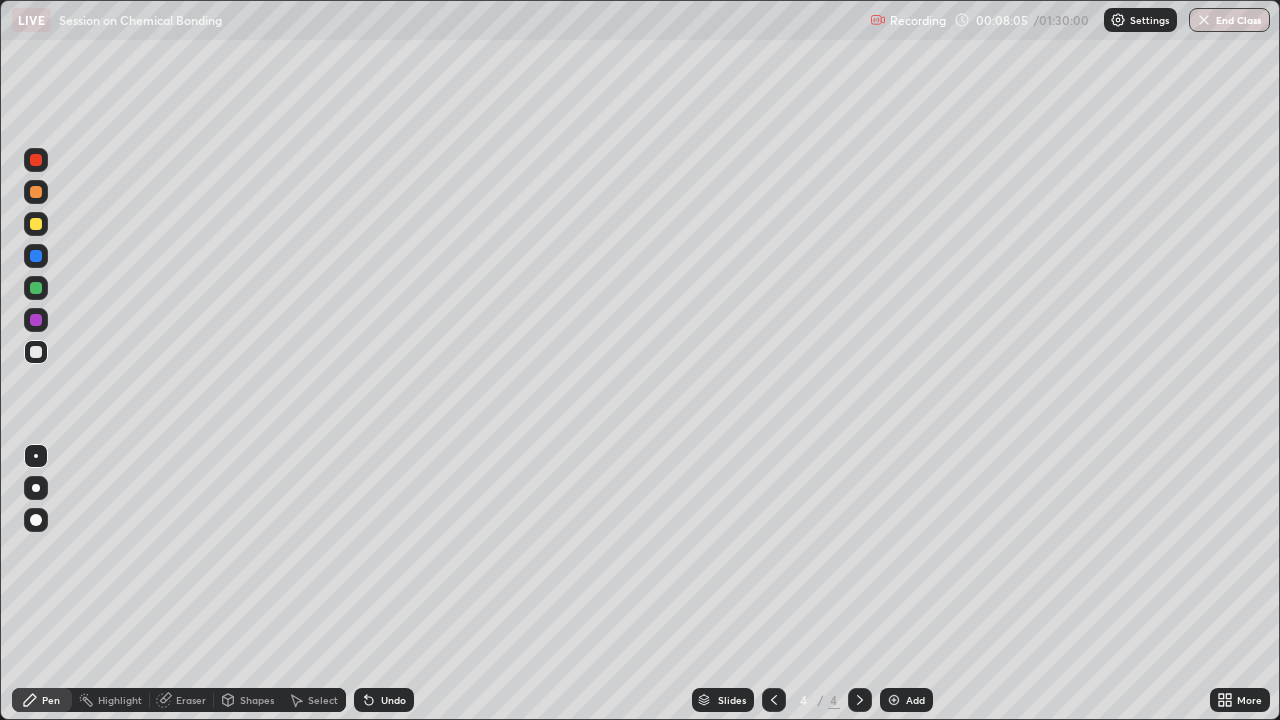 click on "Undo" at bounding box center [380, 700] 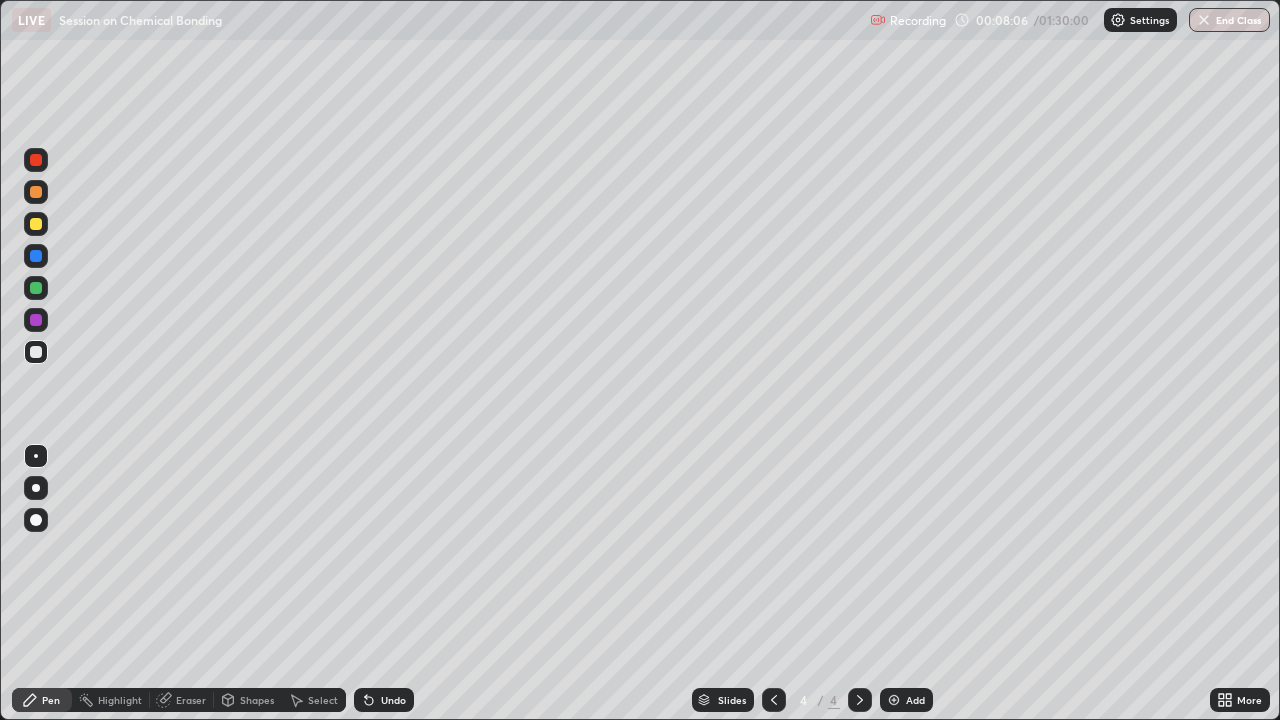 click on "Undo" at bounding box center (384, 700) 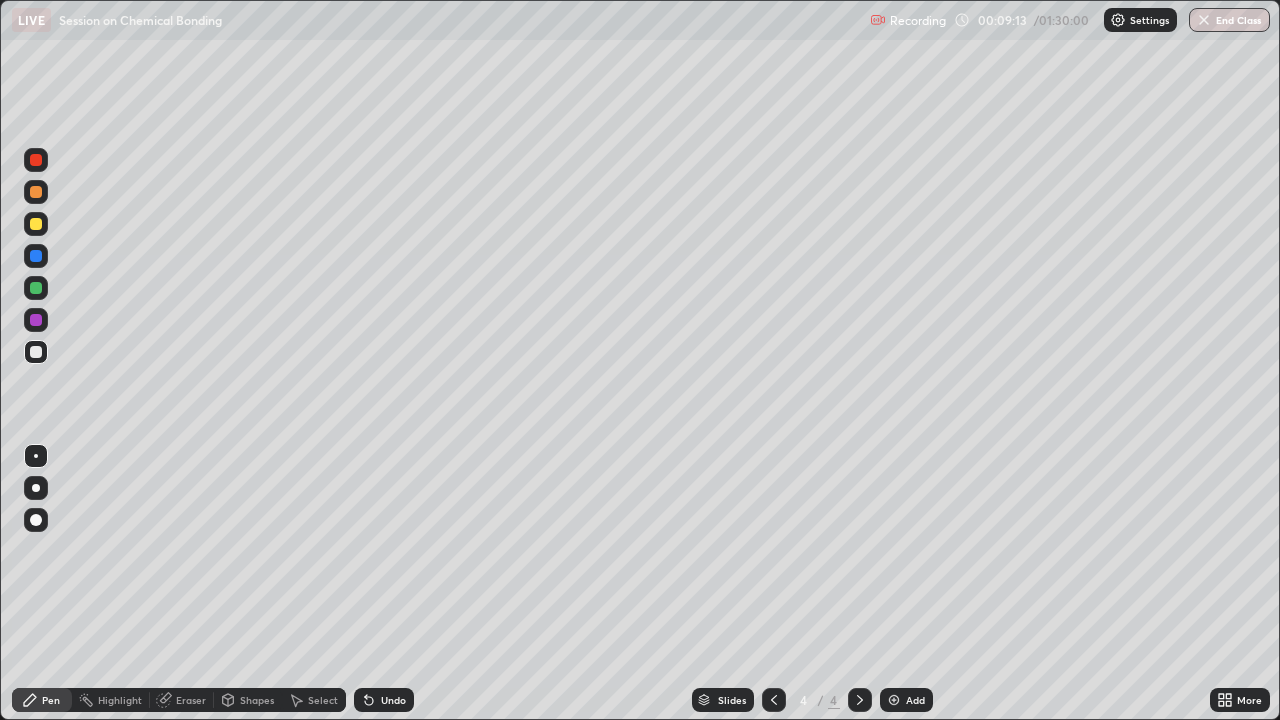 click 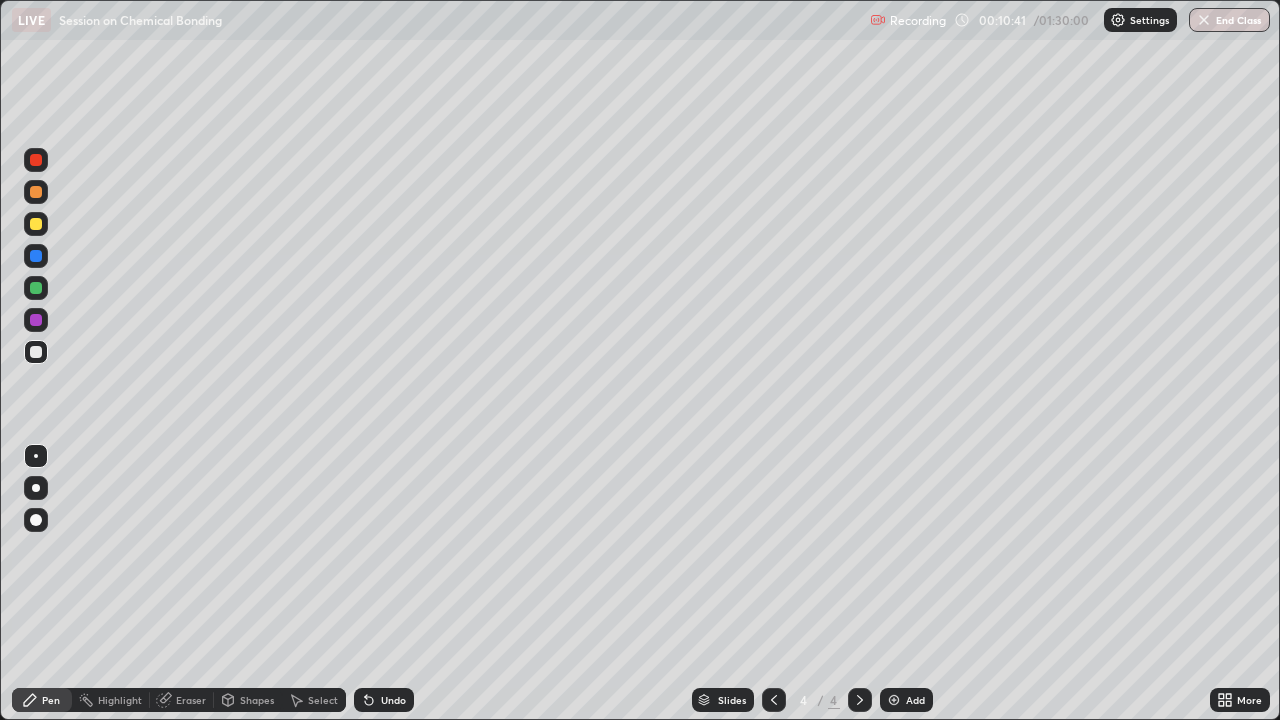 click 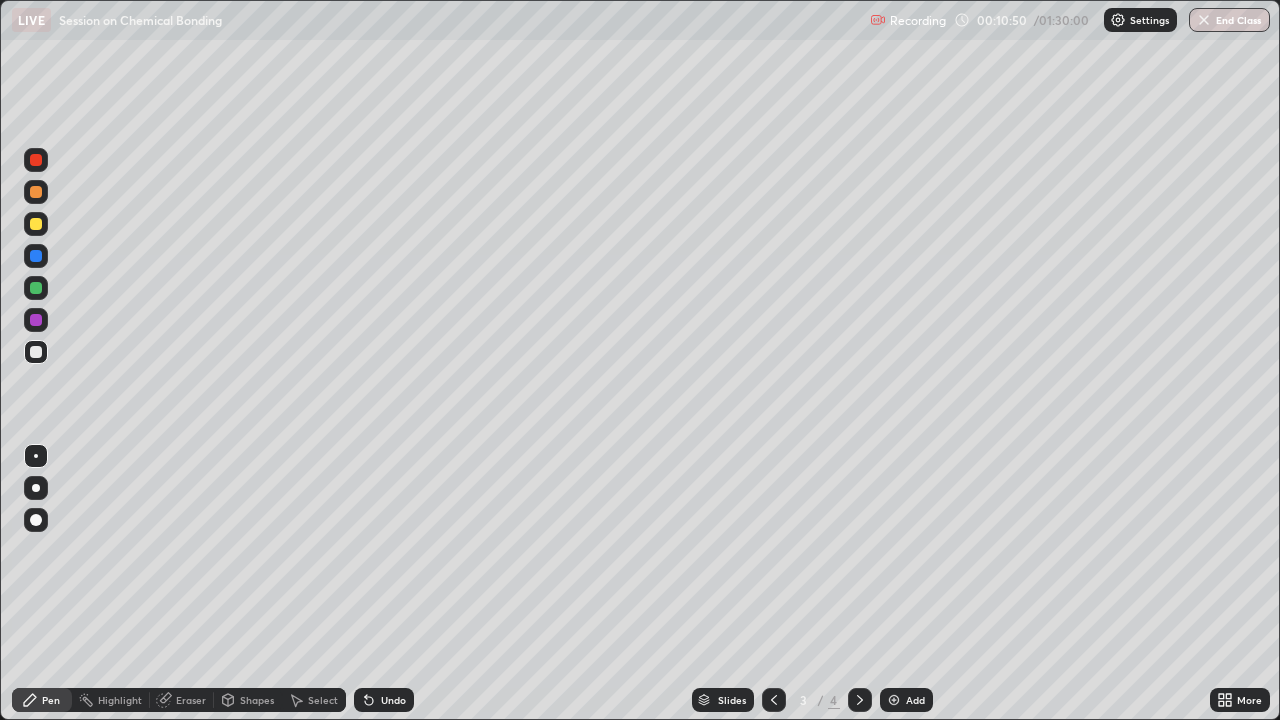 click 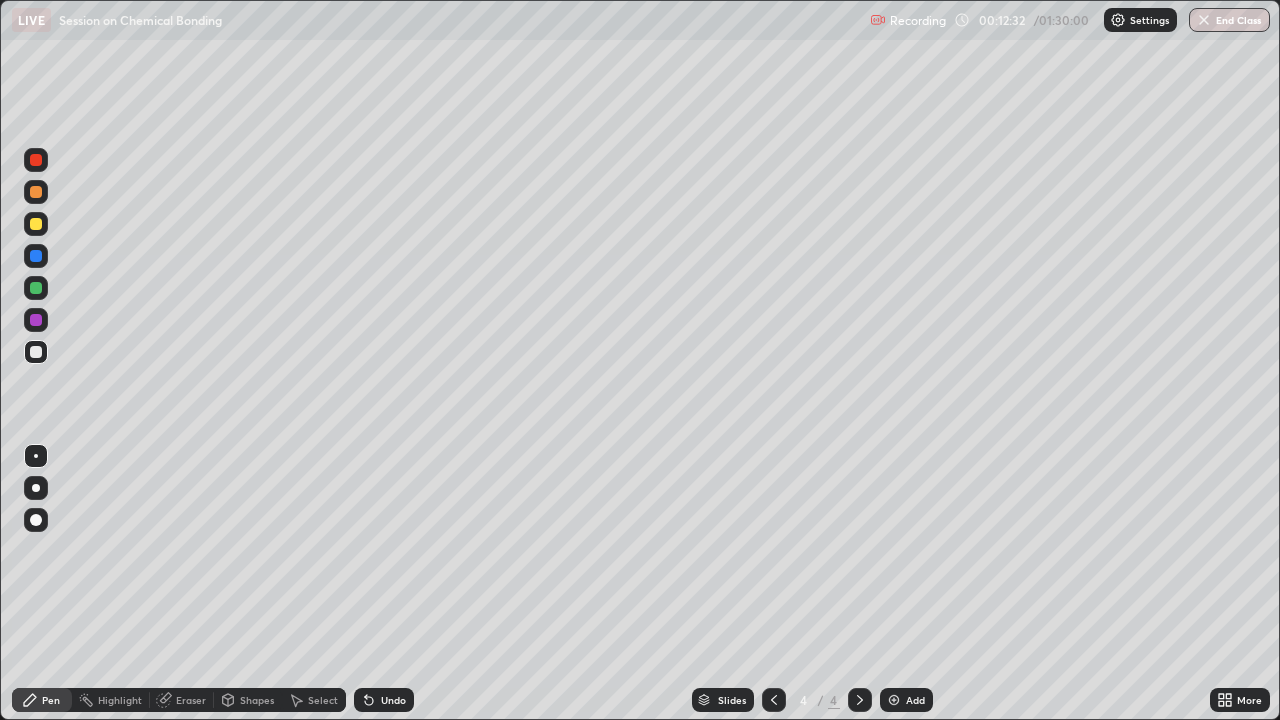 click 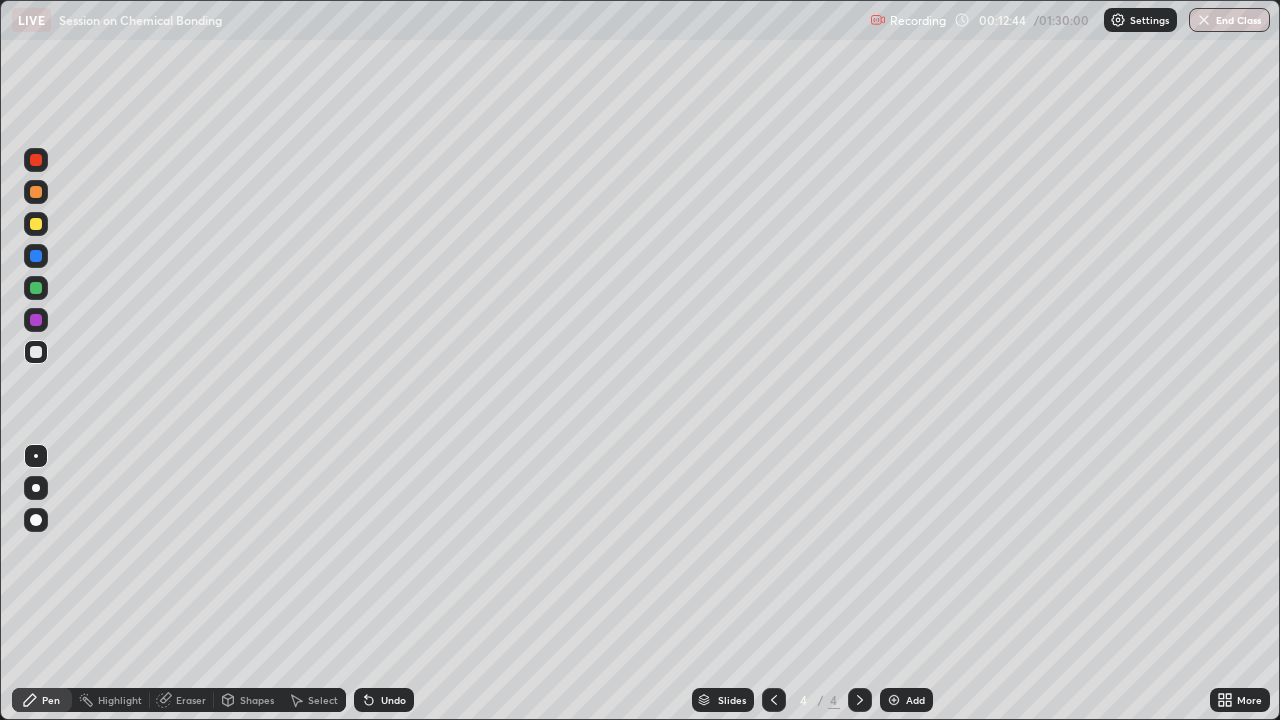 click on "Undo" at bounding box center (384, 700) 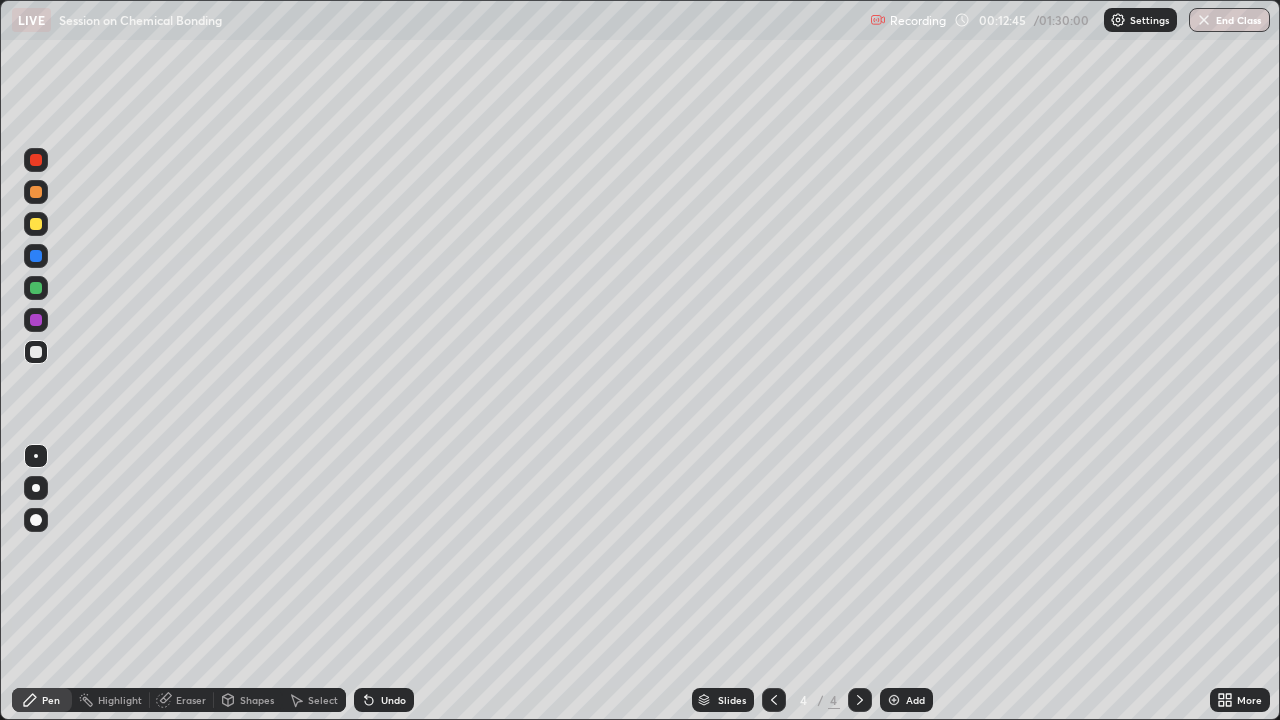 click 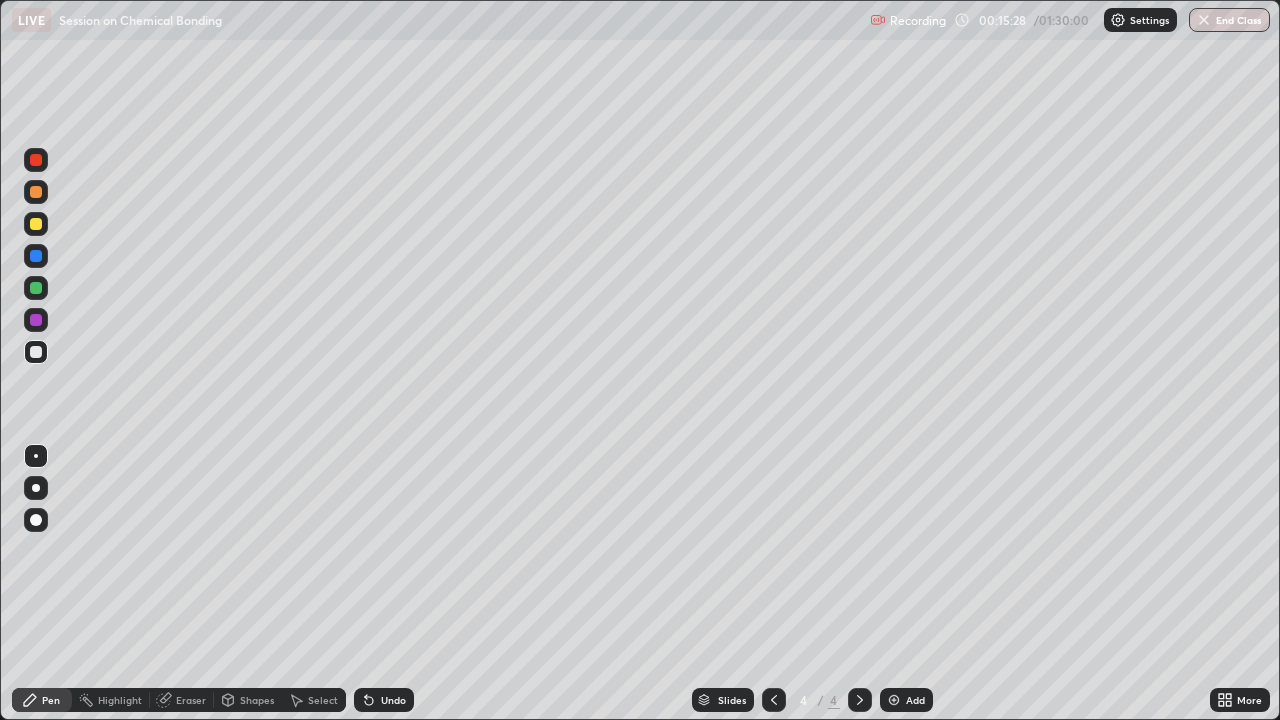 click at bounding box center [36, 288] 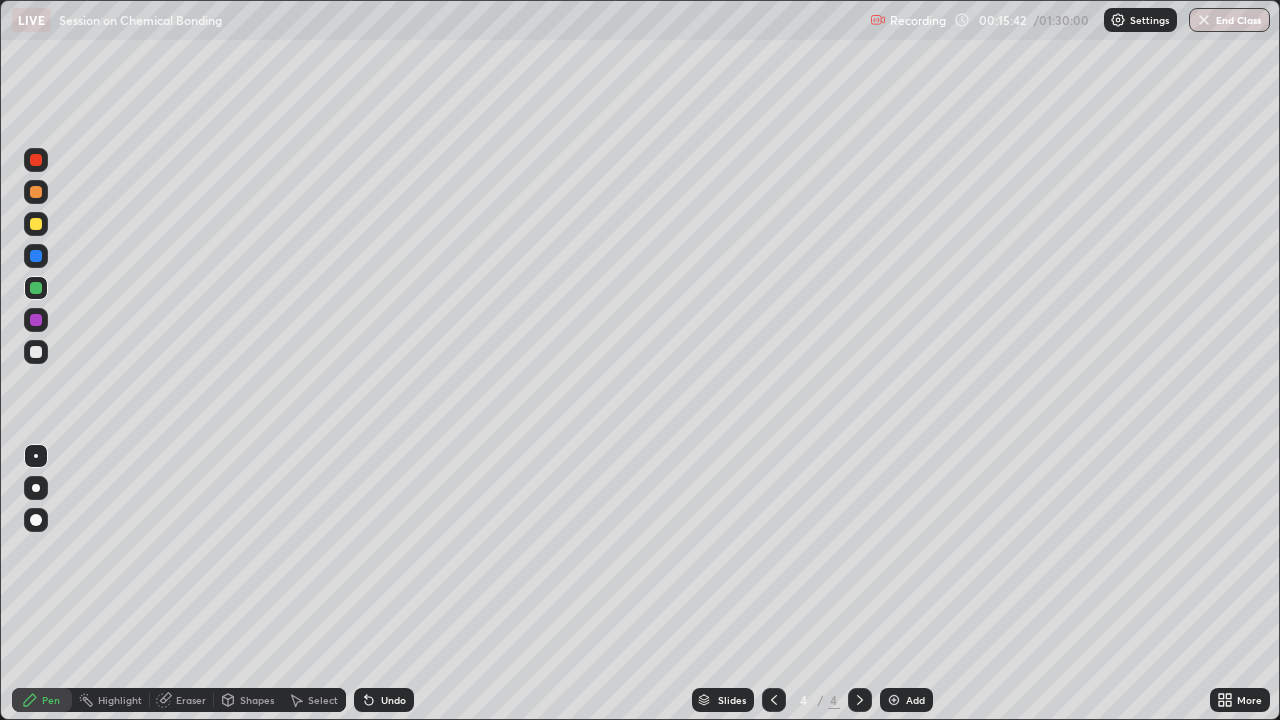 click on "Add" at bounding box center (906, 700) 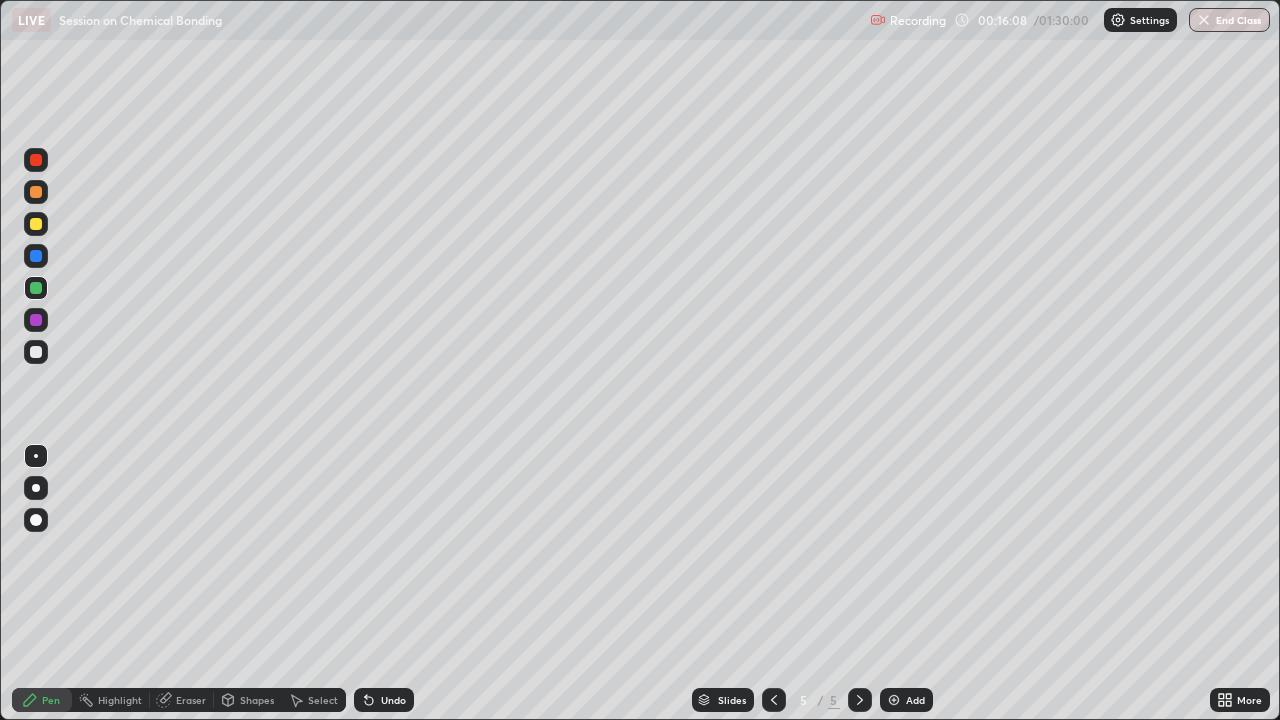 click at bounding box center [774, 700] 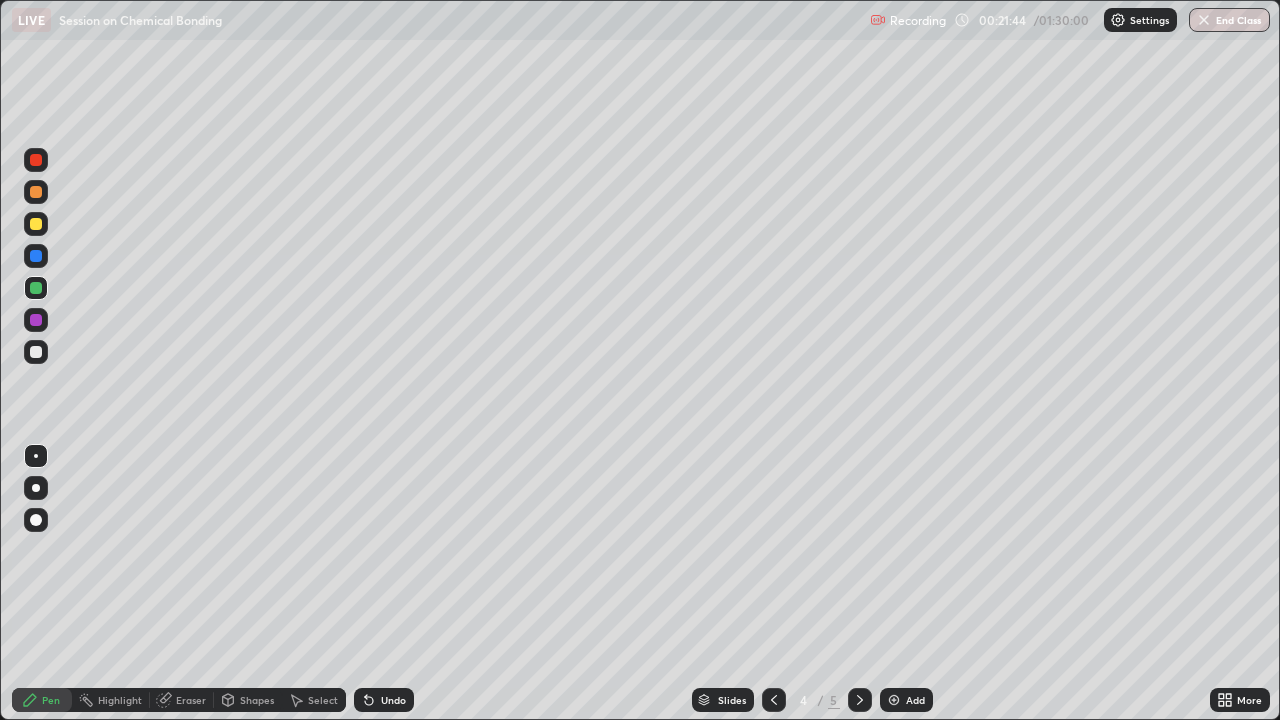 click 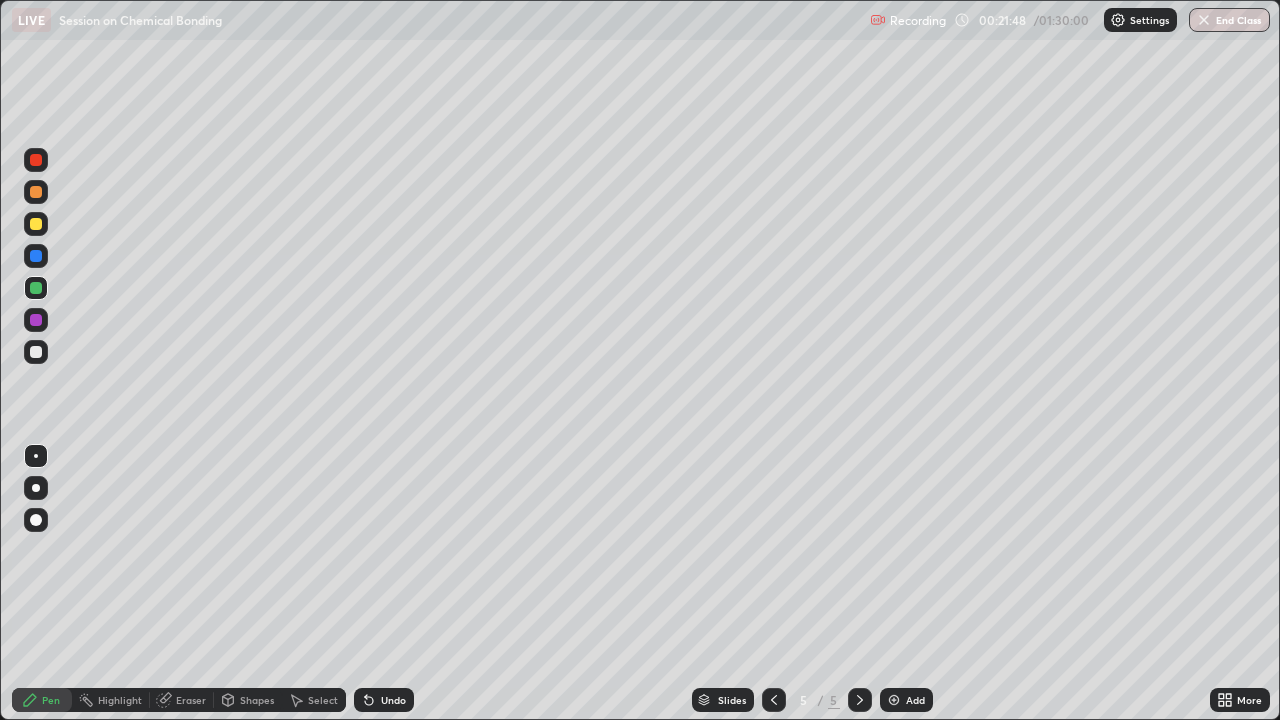 click on "Eraser" at bounding box center (191, 700) 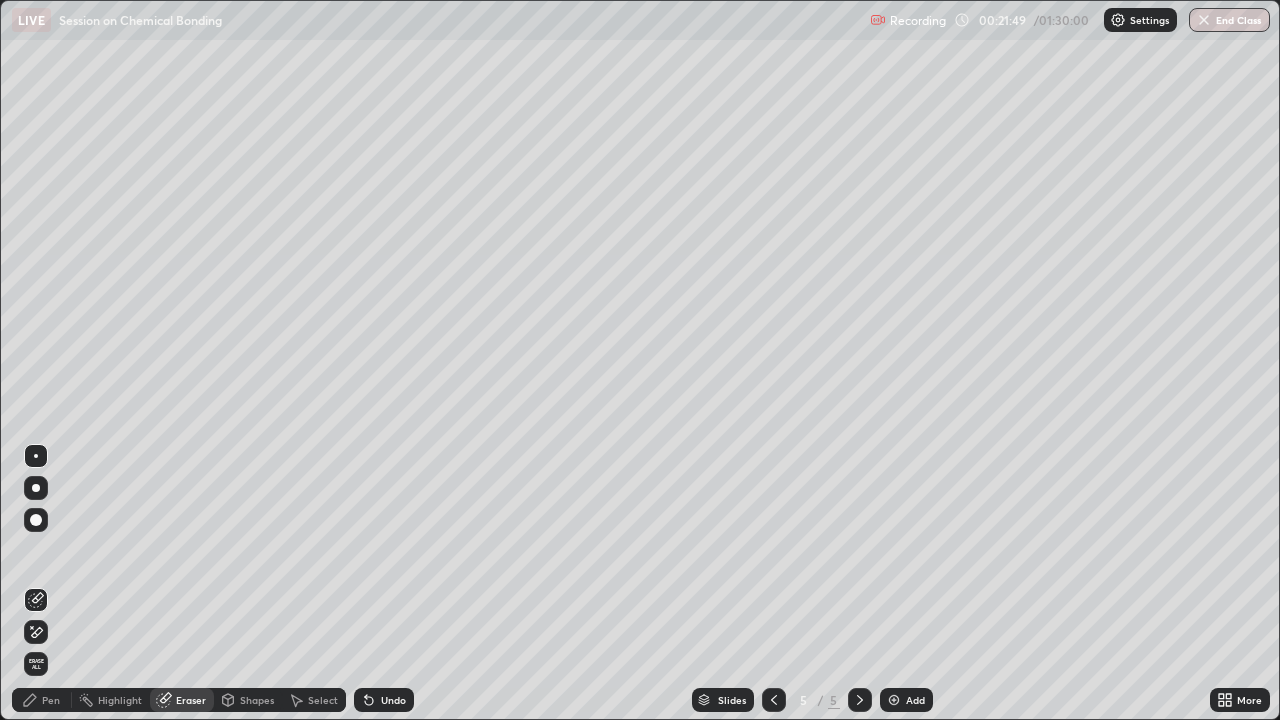click 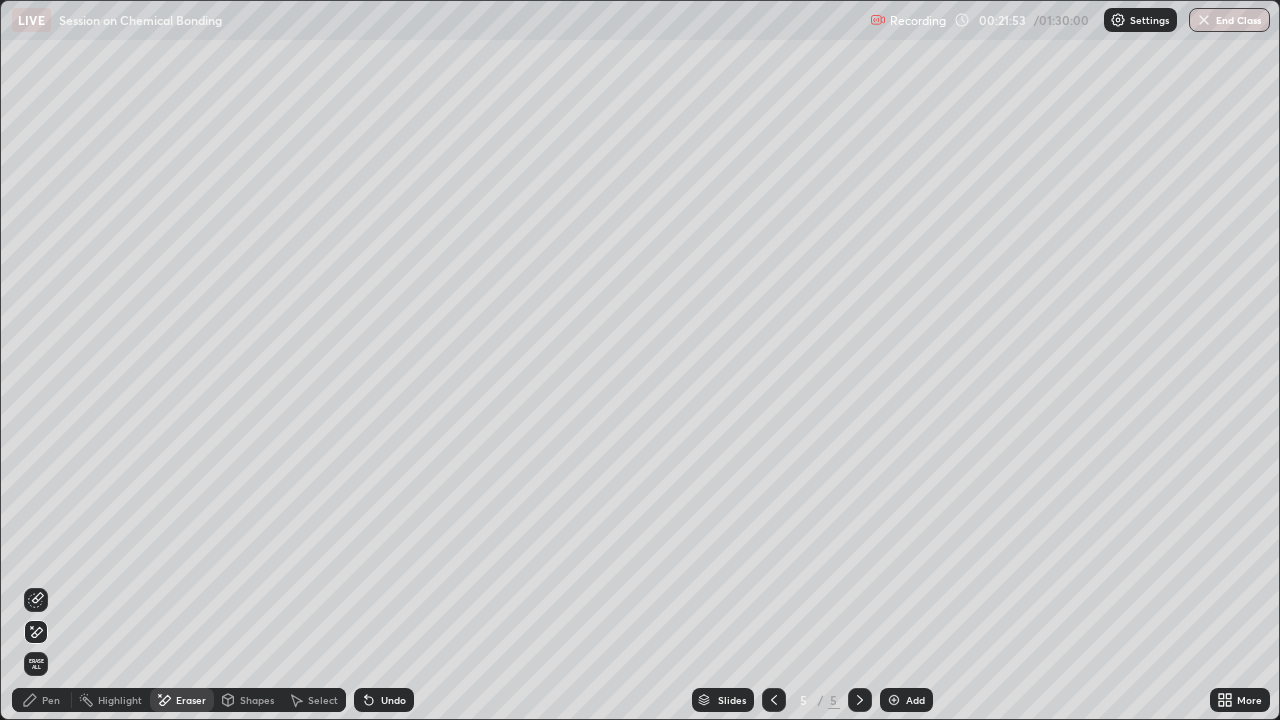 click on "Pen" at bounding box center (51, 700) 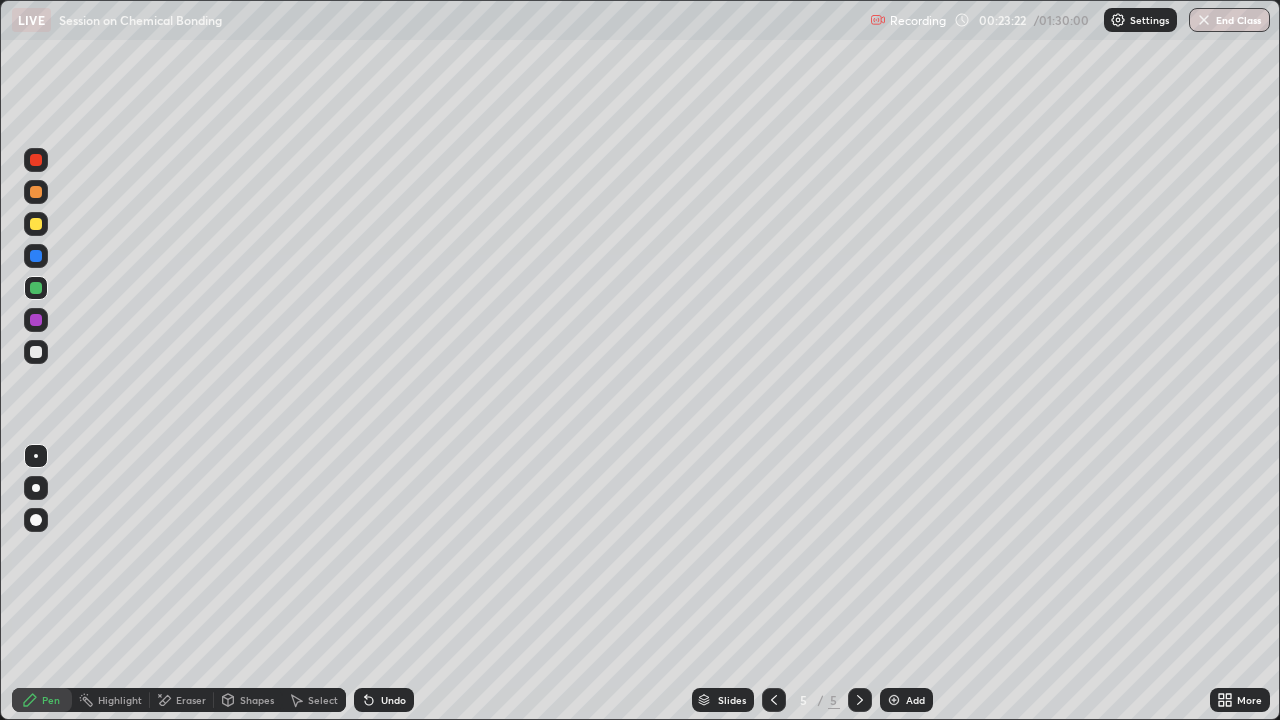 click 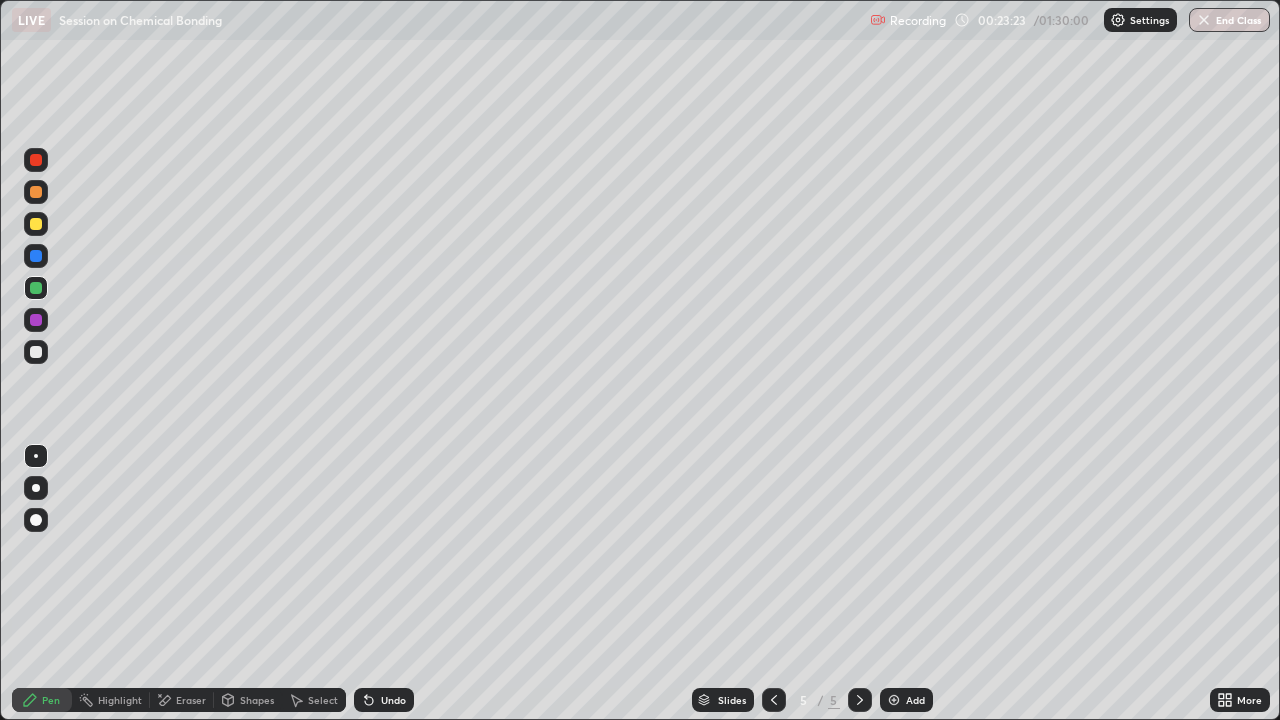 click on "Eraser" at bounding box center (191, 700) 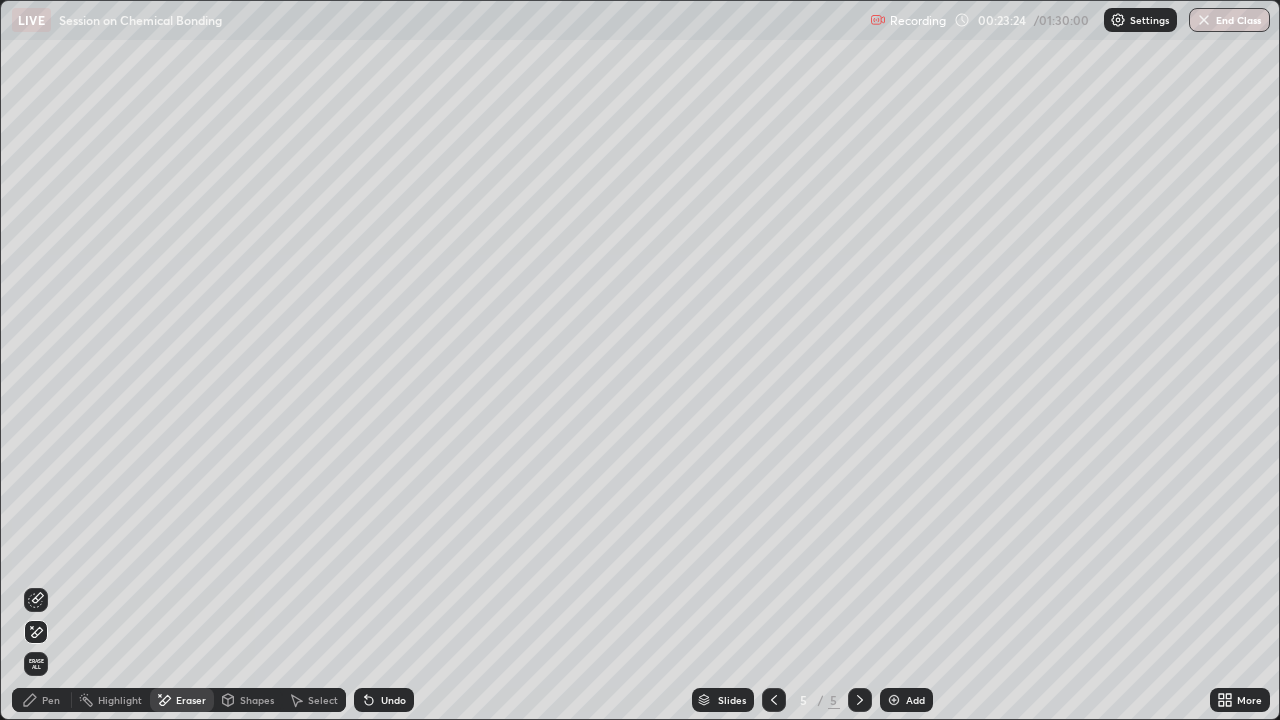 click 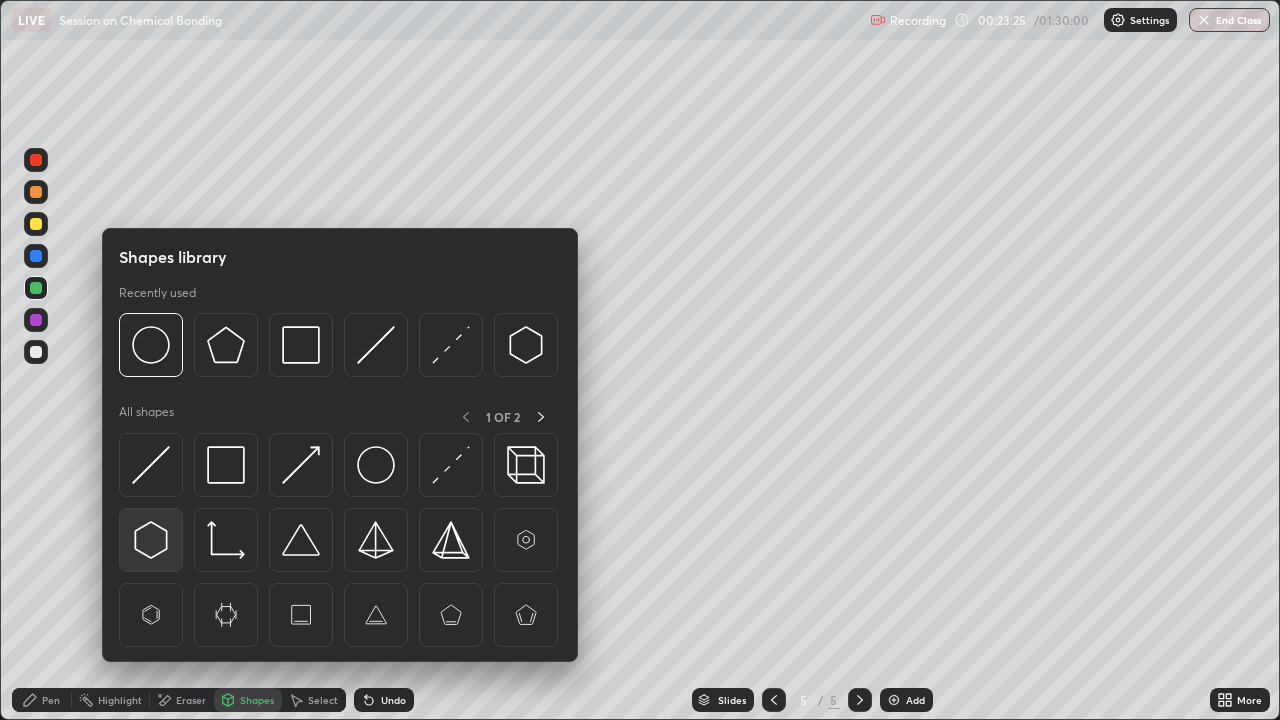click at bounding box center (151, 540) 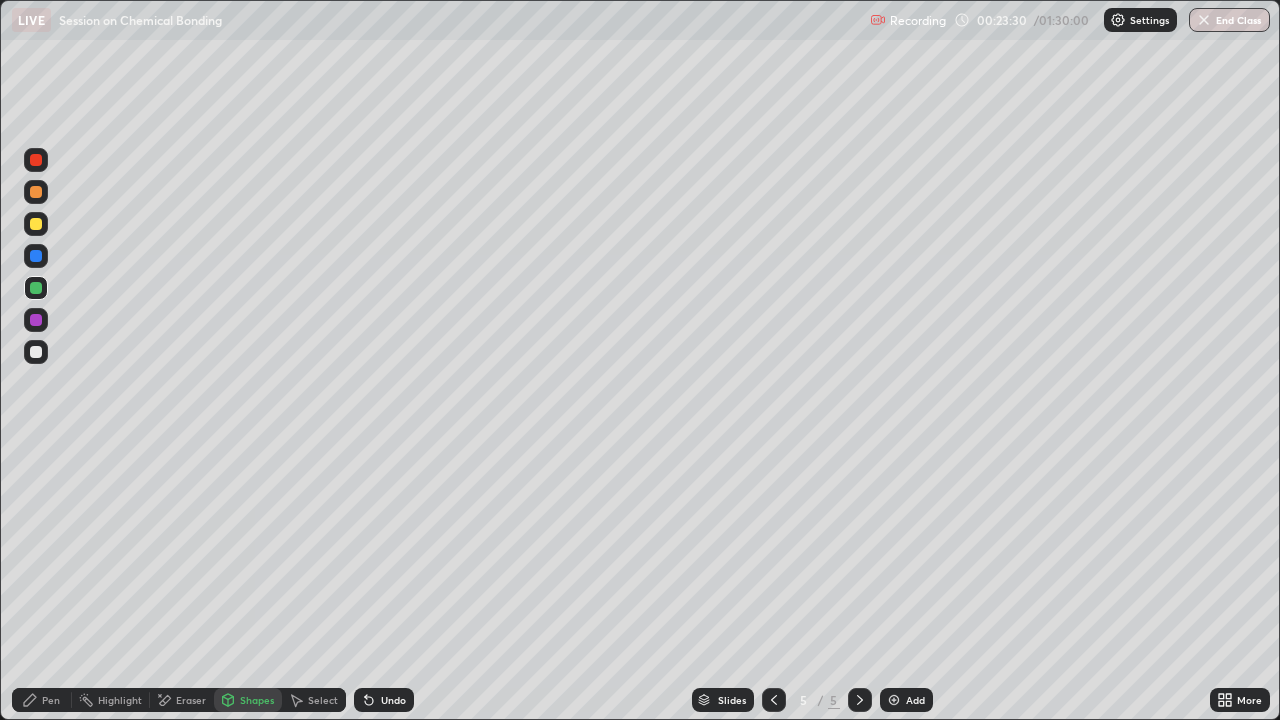 click on "Select" at bounding box center [314, 700] 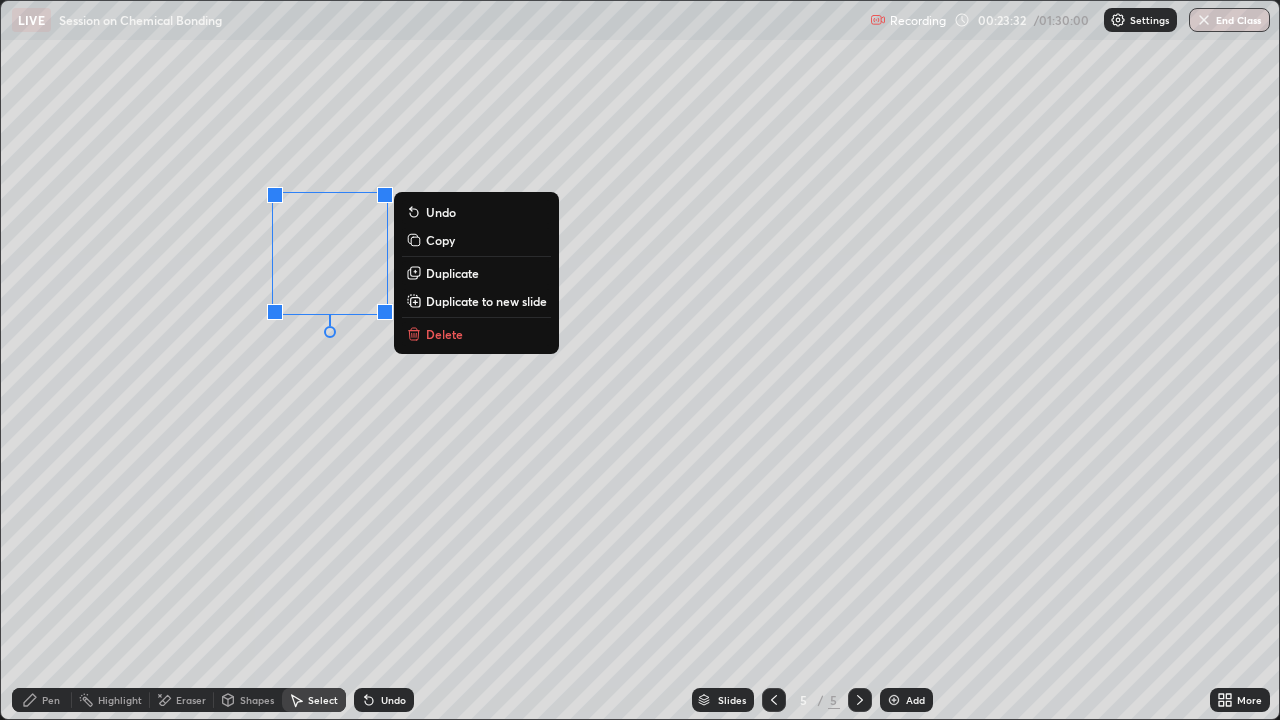 click on "Duplicate" at bounding box center [452, 273] 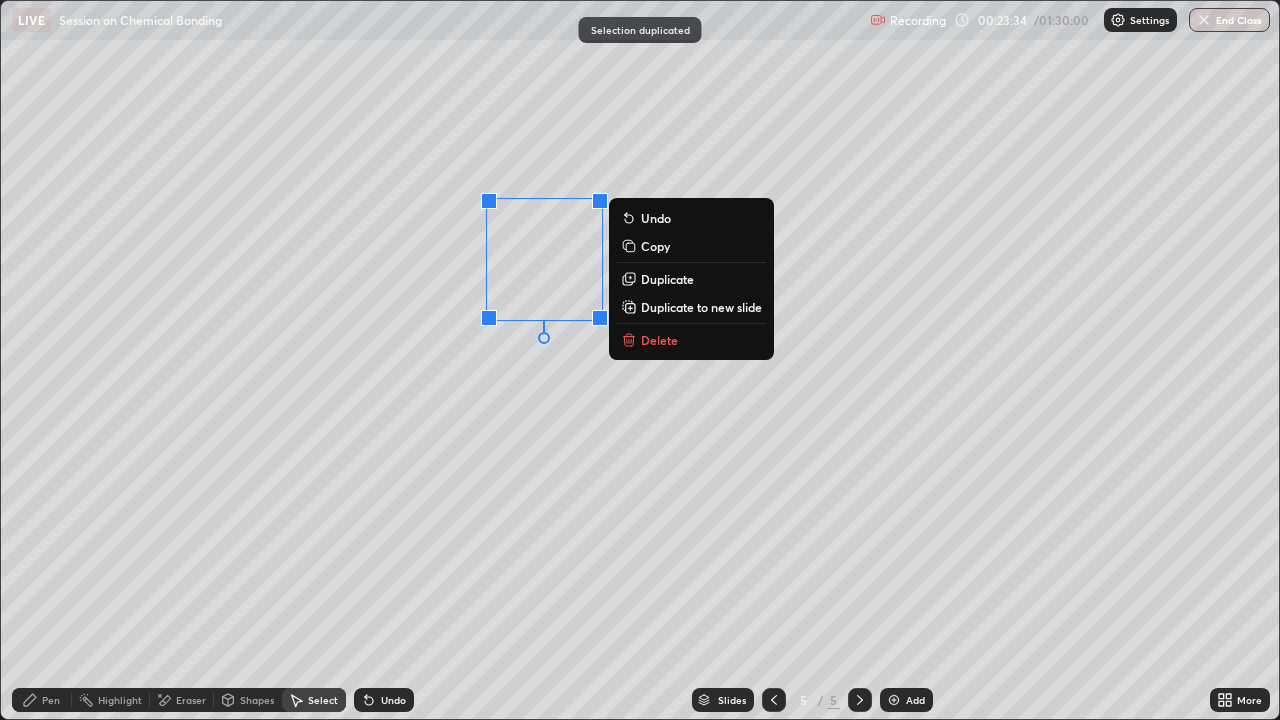 click on "Duplicate" at bounding box center [667, 279] 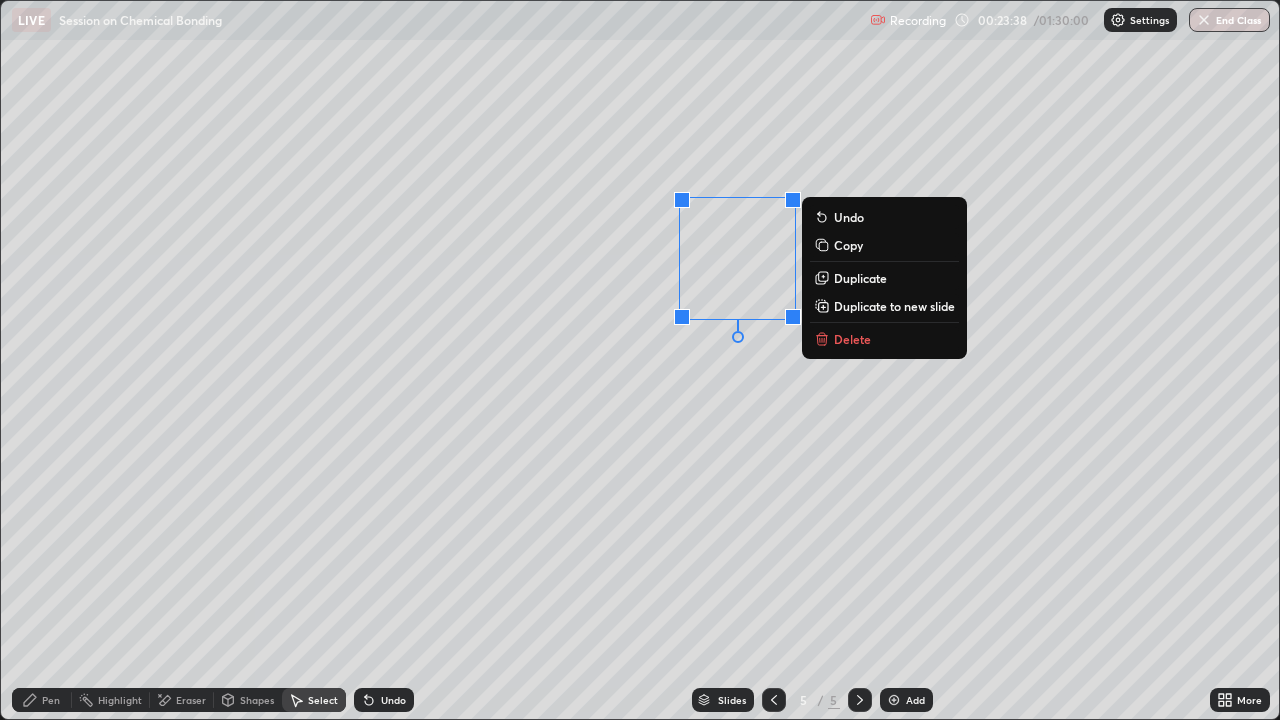 click on "Pen" at bounding box center [51, 700] 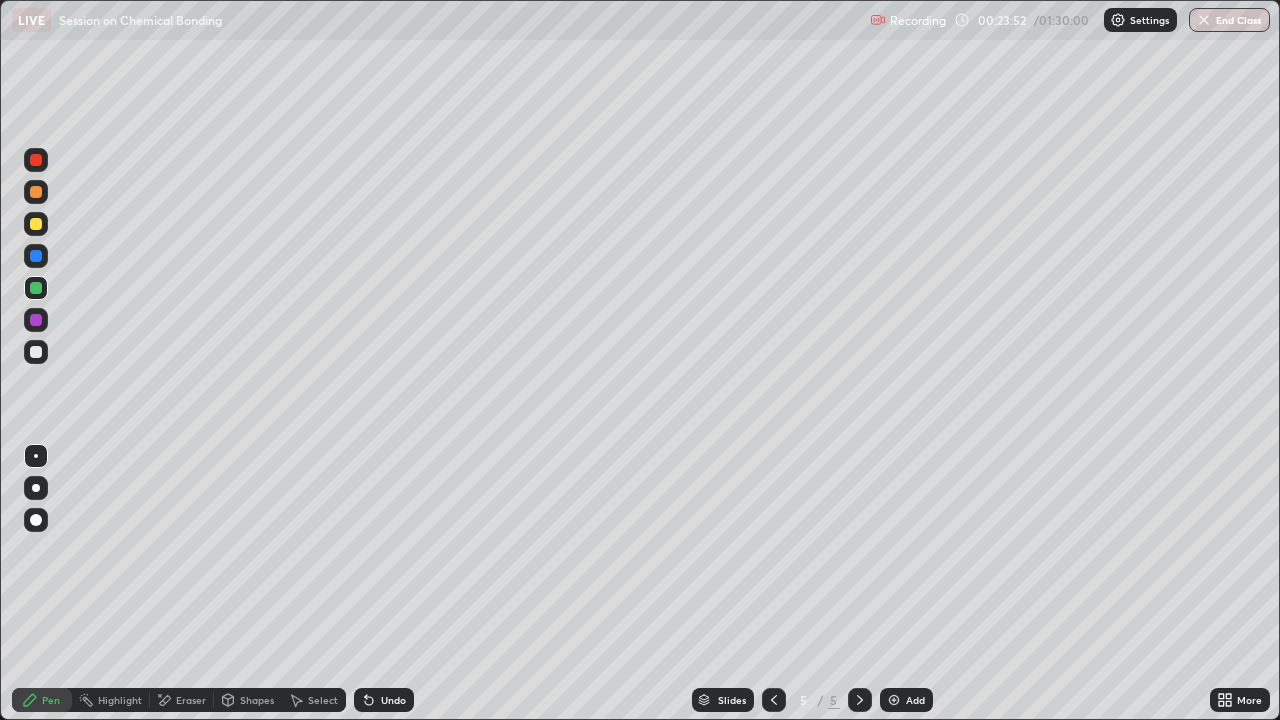 click on "Select" at bounding box center (323, 700) 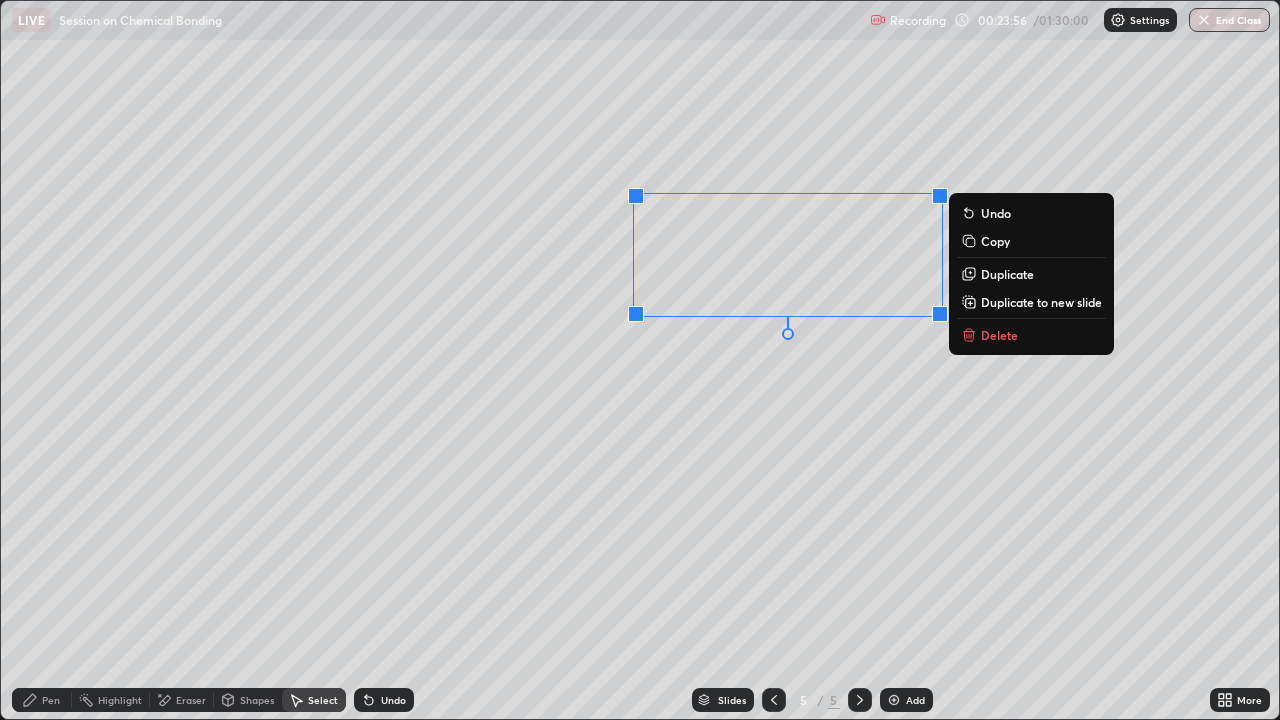 click on "Pen" at bounding box center (51, 700) 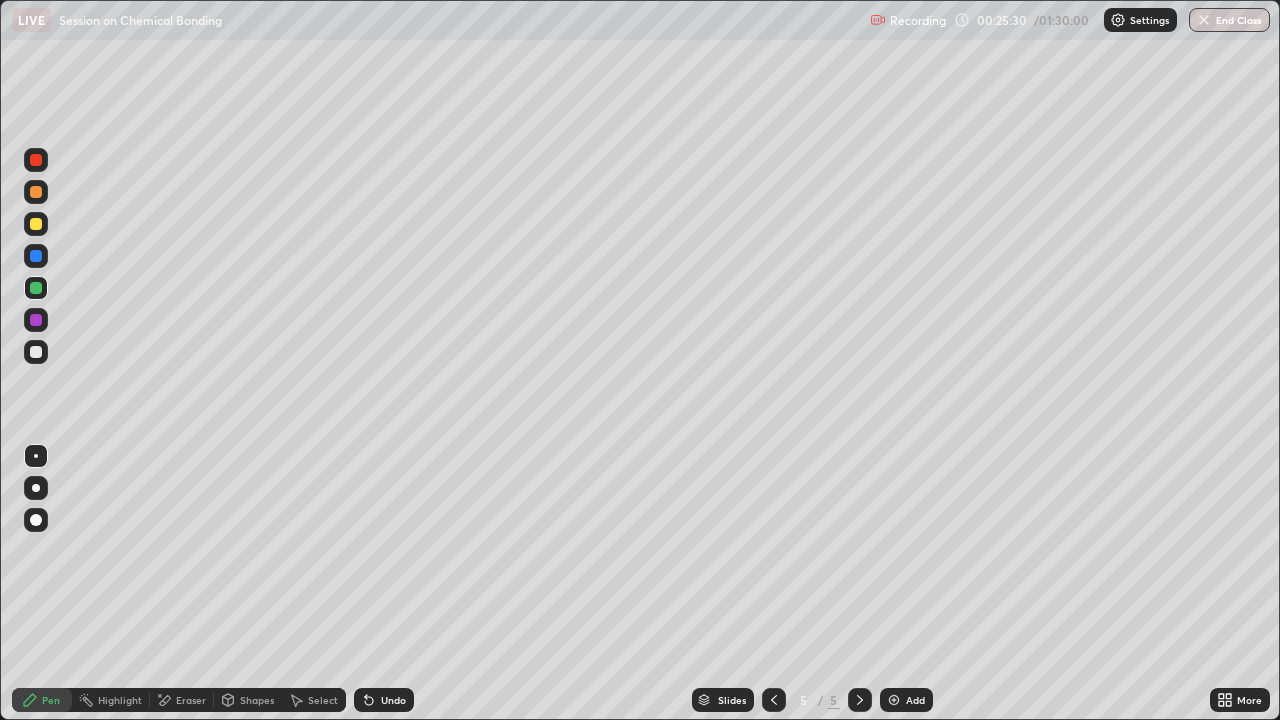 click at bounding box center (36, 352) 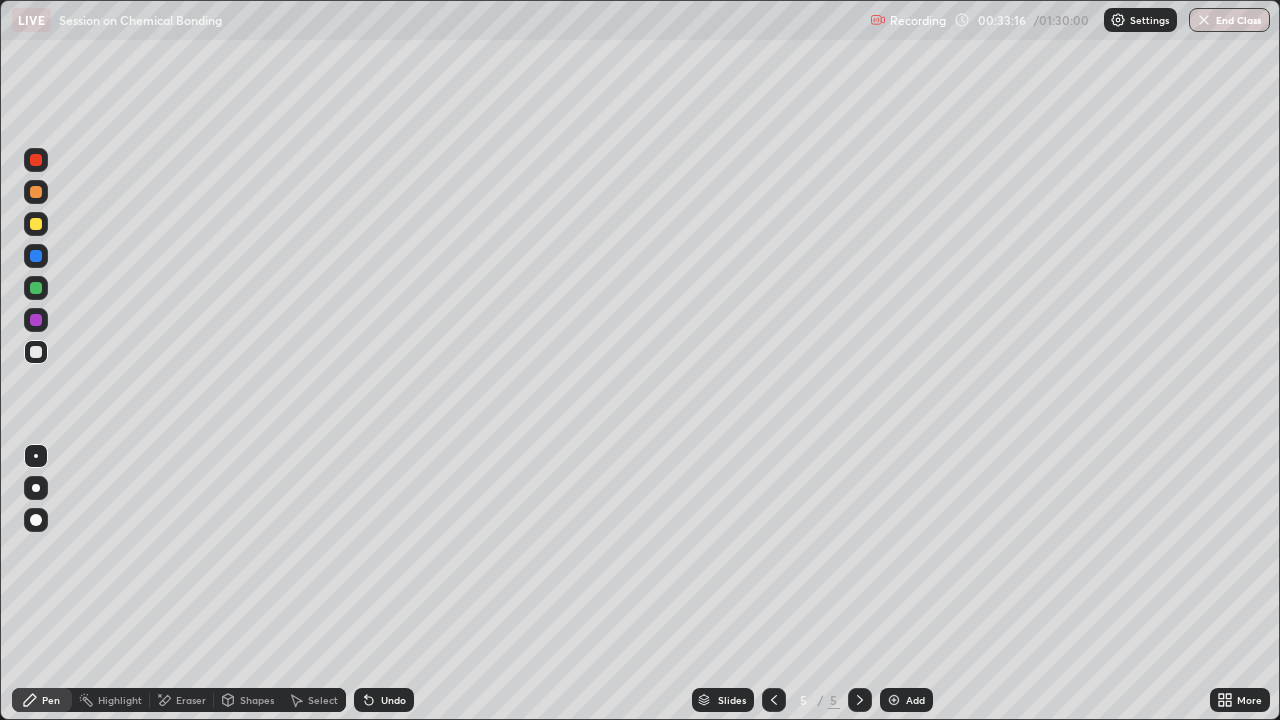 click at bounding box center (894, 700) 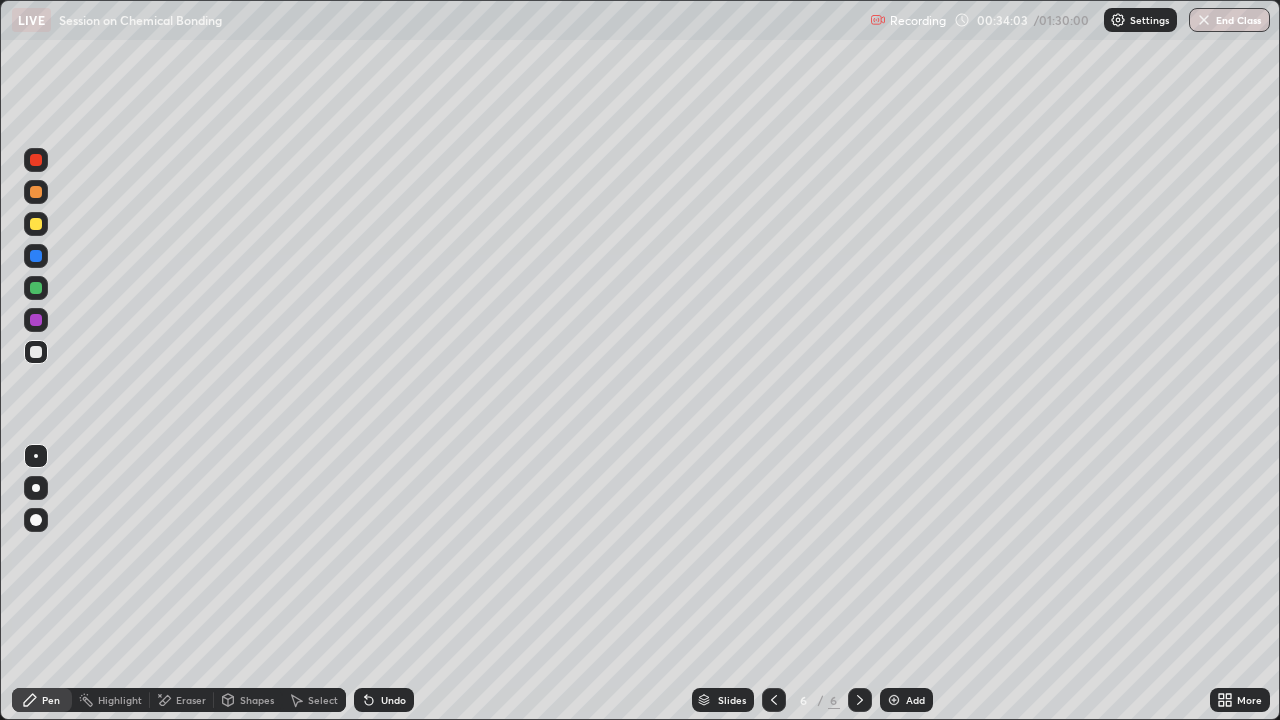 click on "Undo" at bounding box center (384, 700) 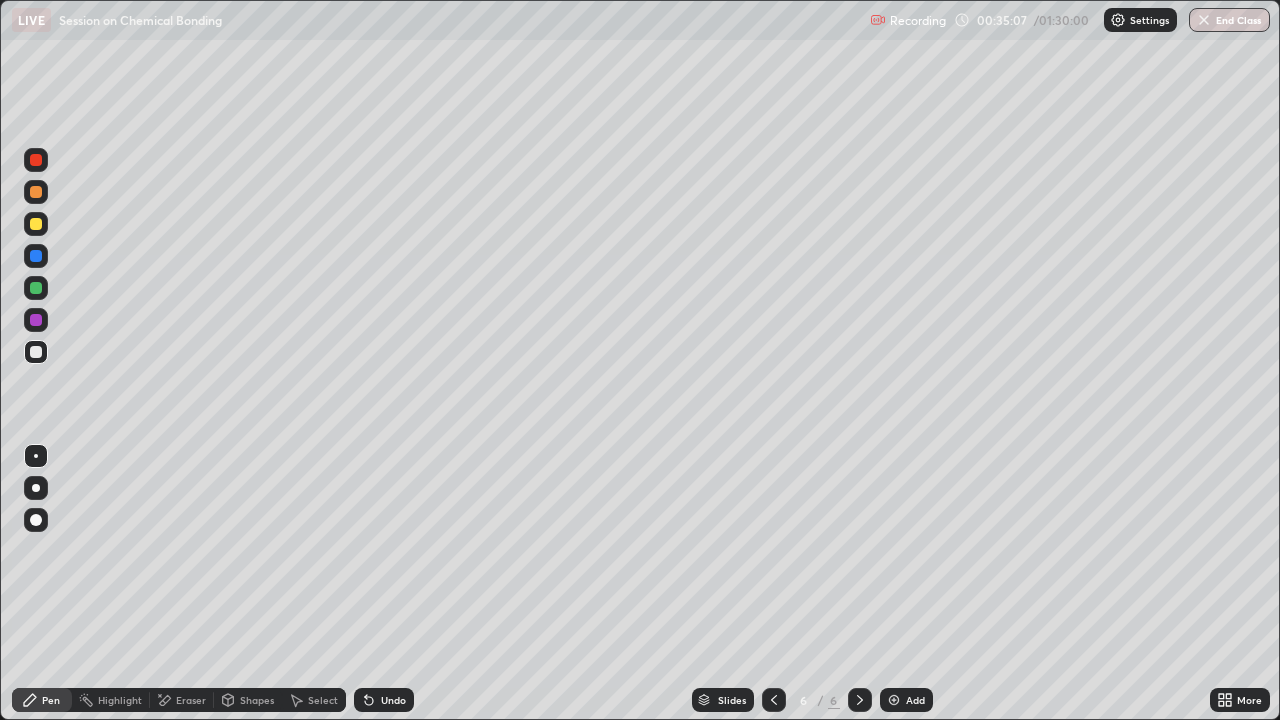 click on "Eraser" at bounding box center (191, 700) 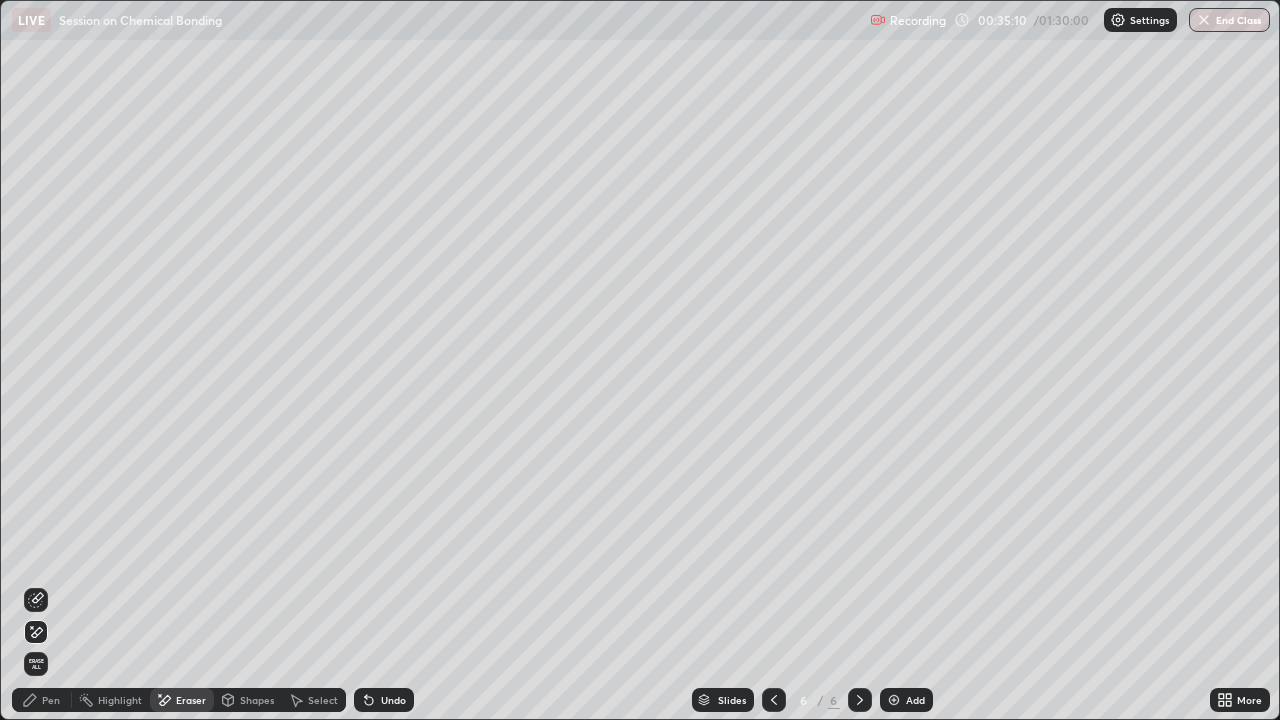 click on "Pen" at bounding box center [51, 700] 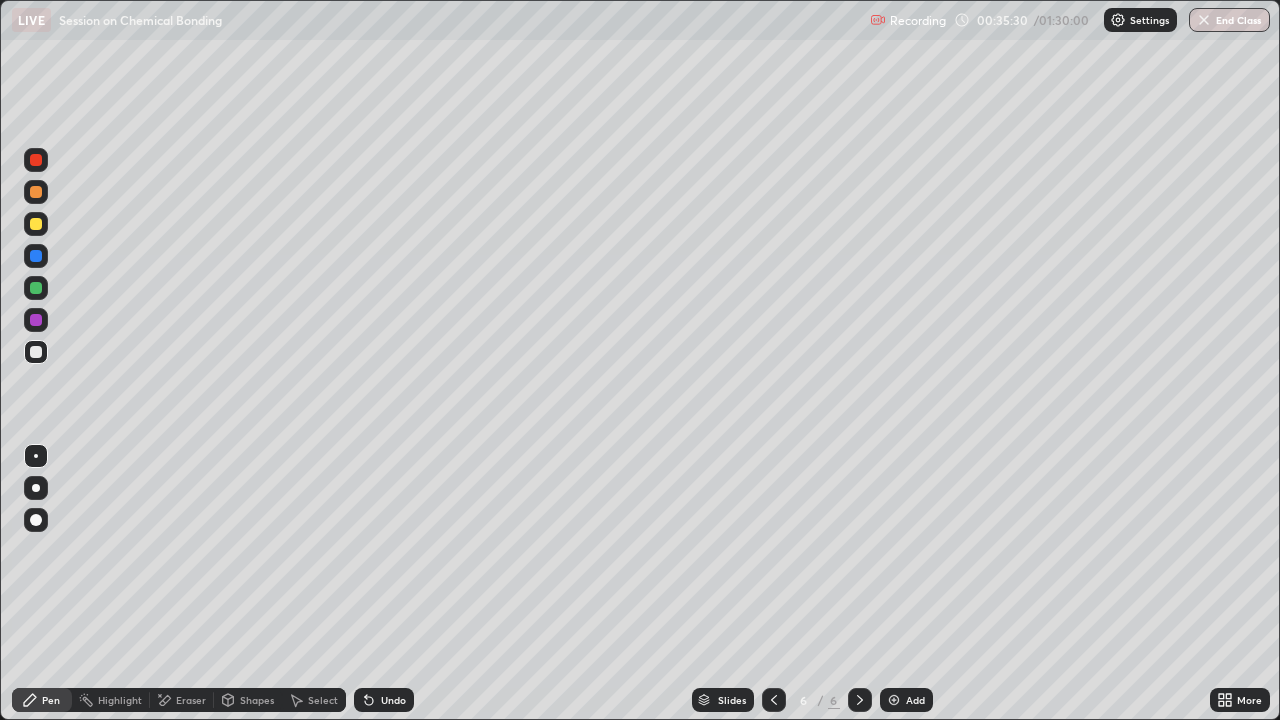 click on "Select" at bounding box center [323, 700] 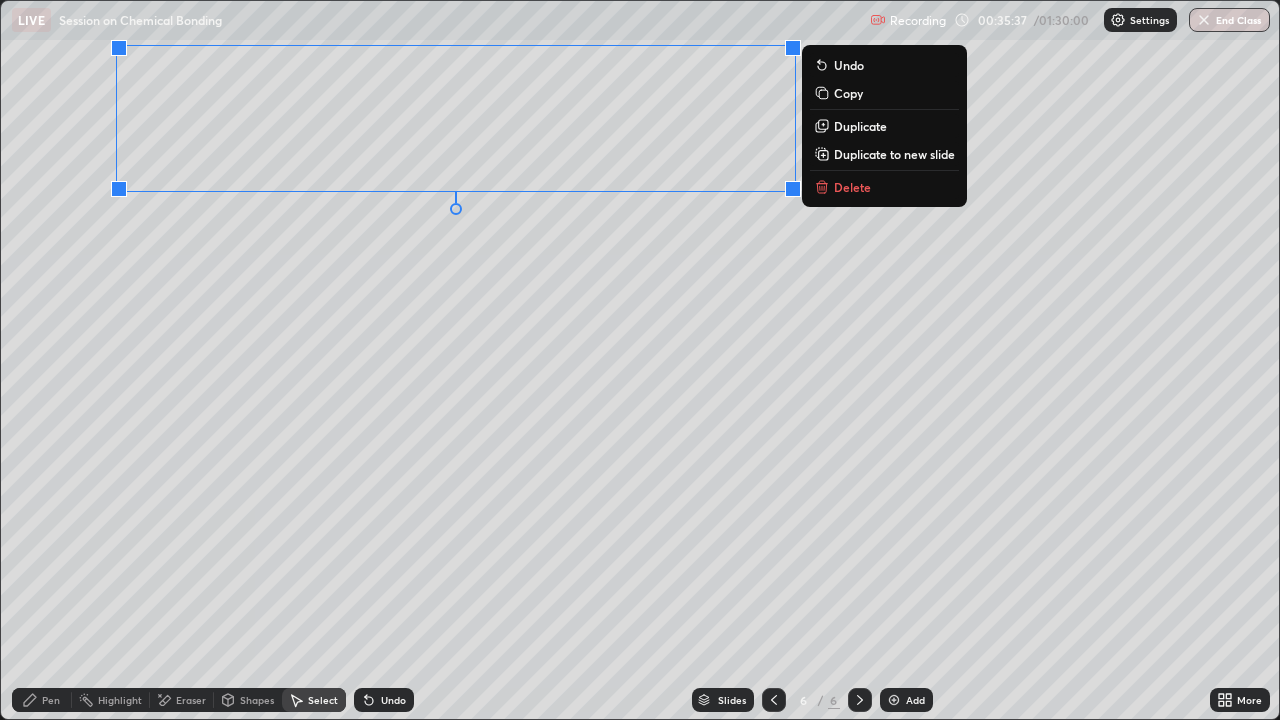 click on "Pen" at bounding box center (51, 700) 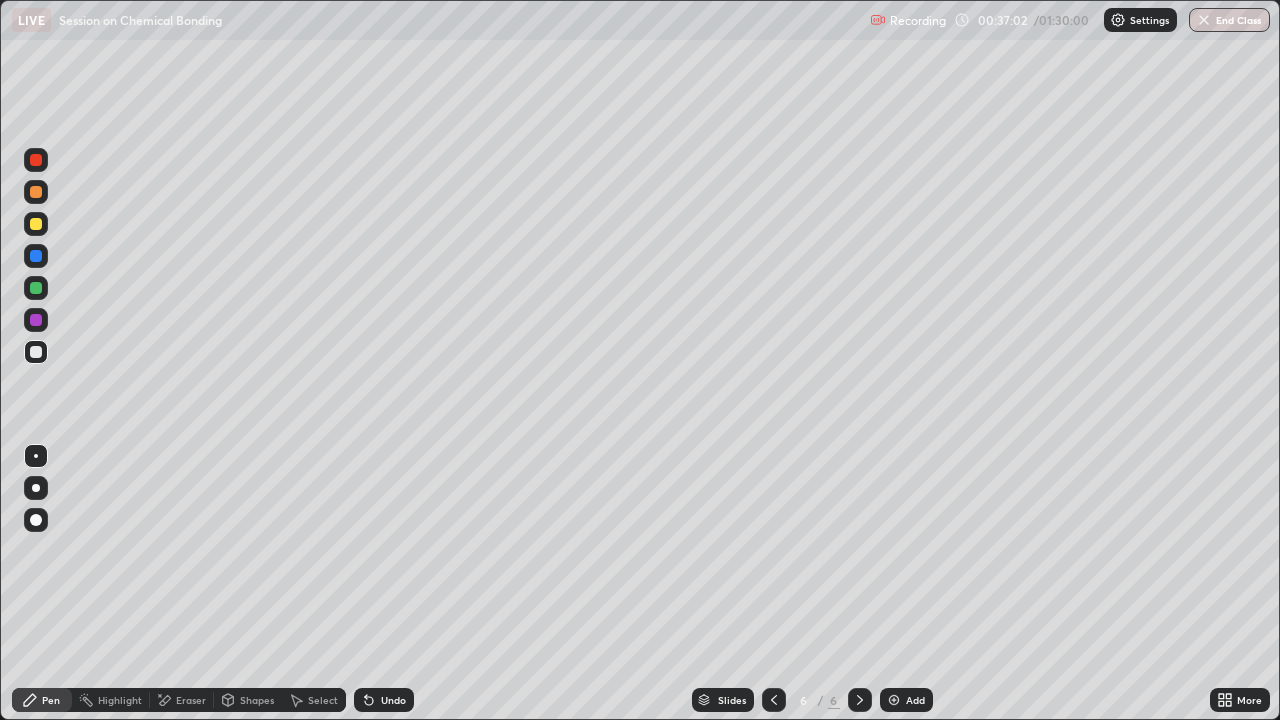 click 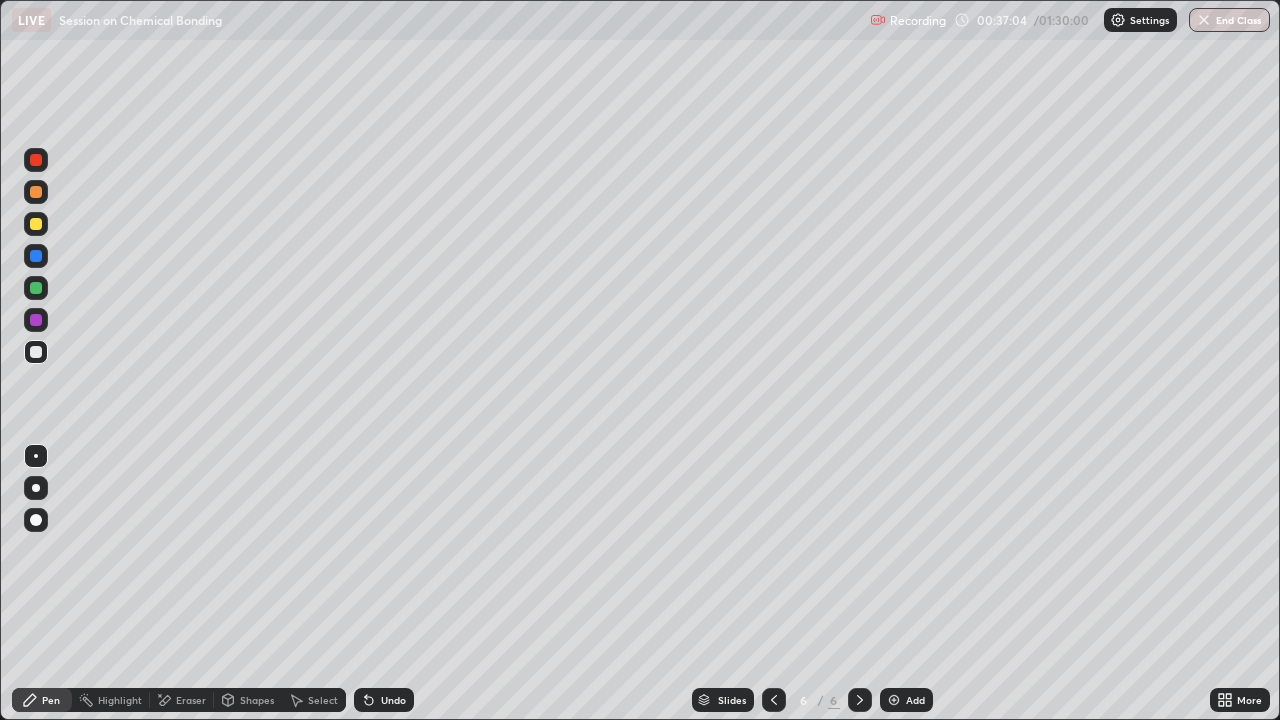 click on "Eraser" at bounding box center (191, 700) 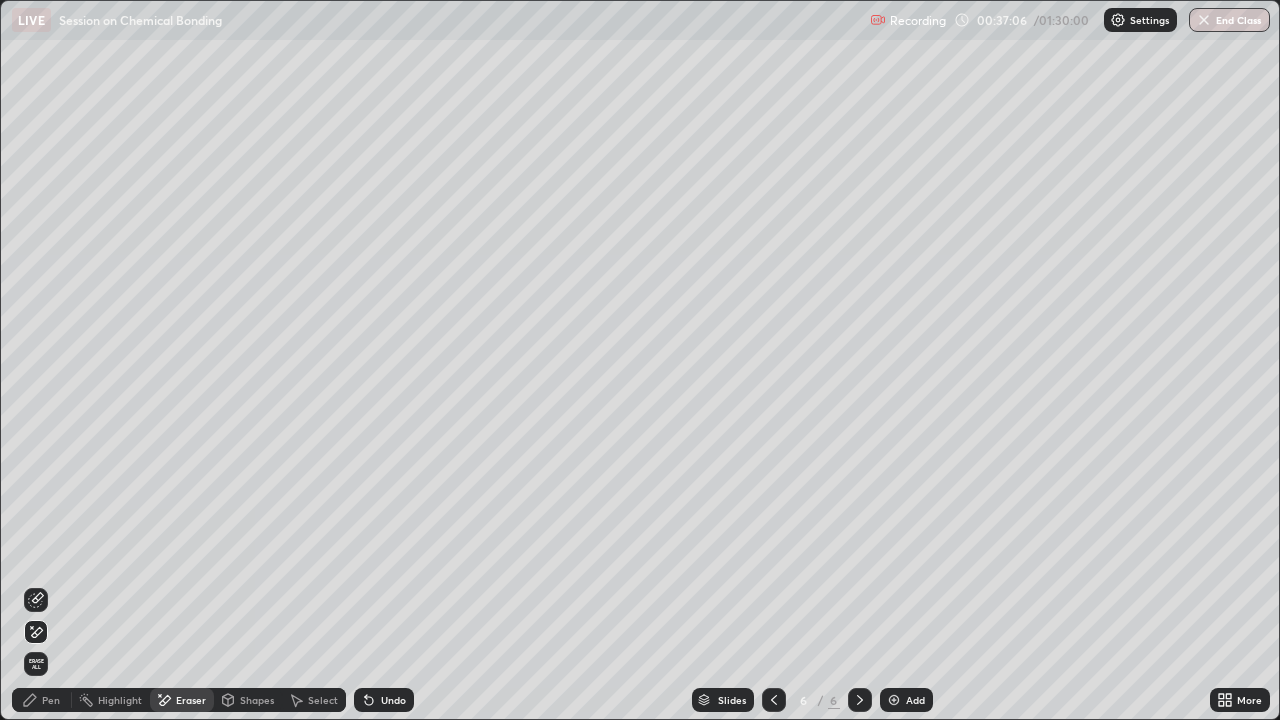 click on "Pen" at bounding box center [51, 700] 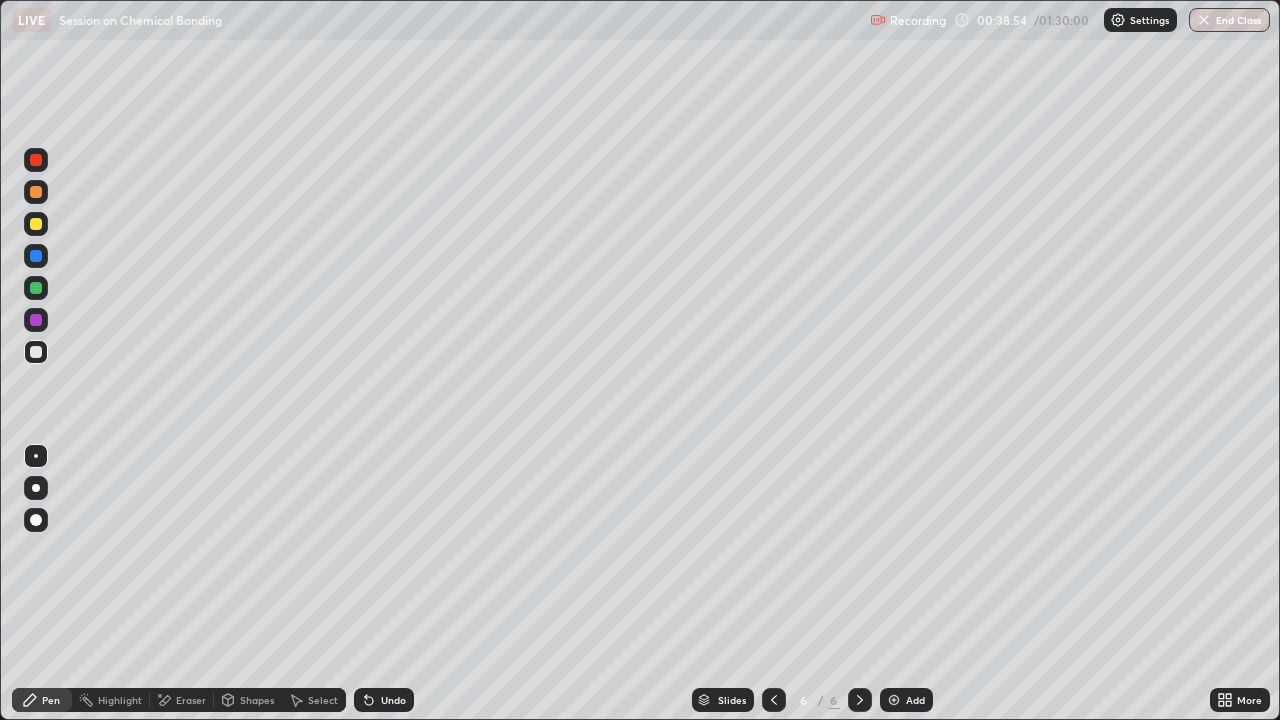 click at bounding box center [36, 288] 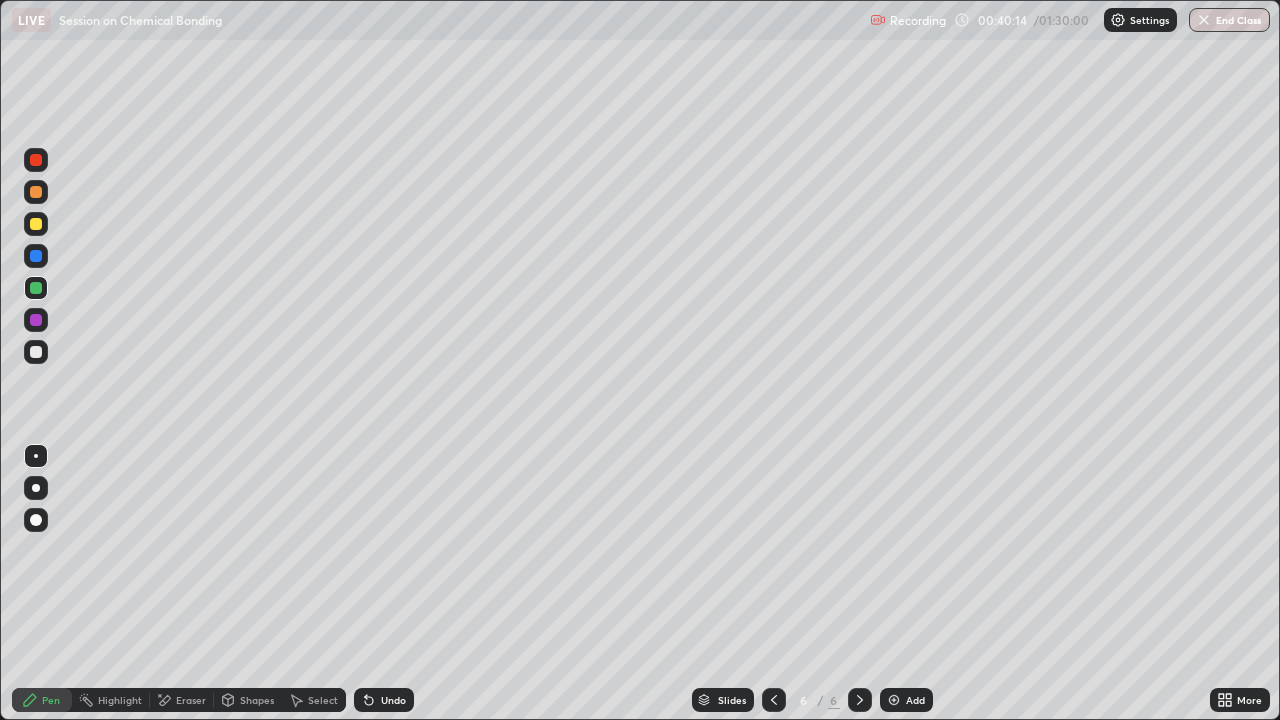 click 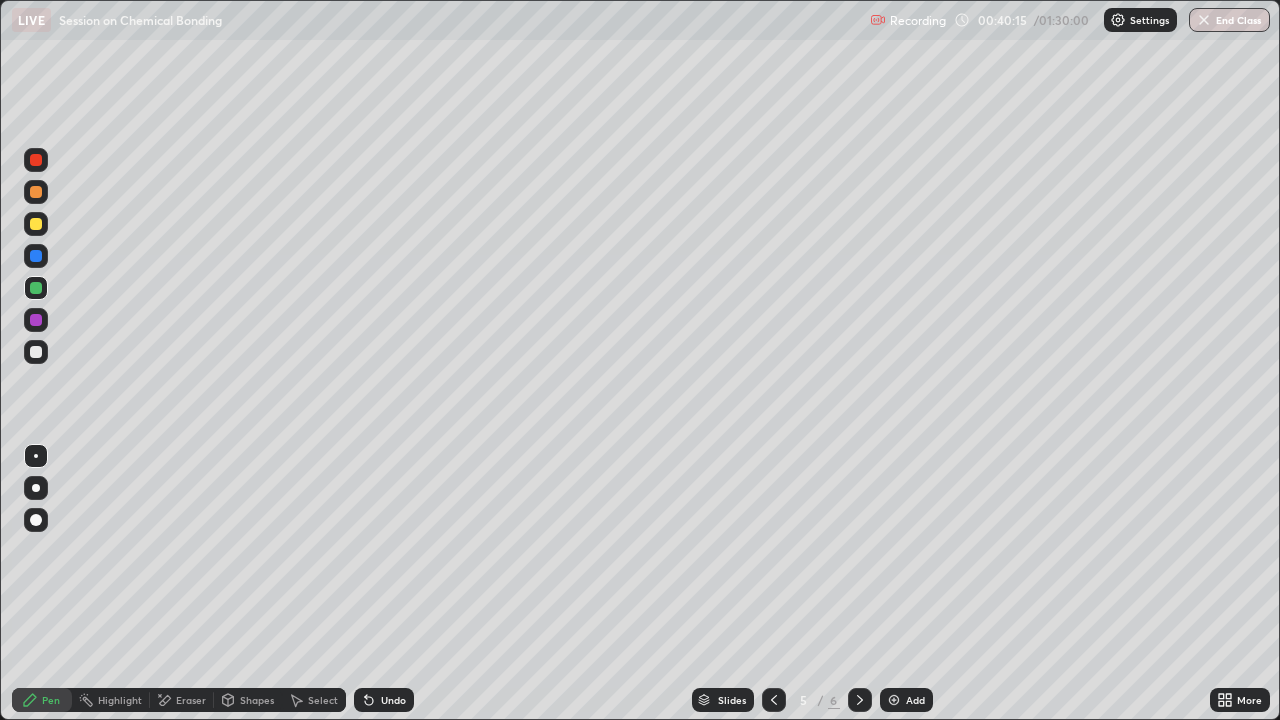 click at bounding box center (774, 700) 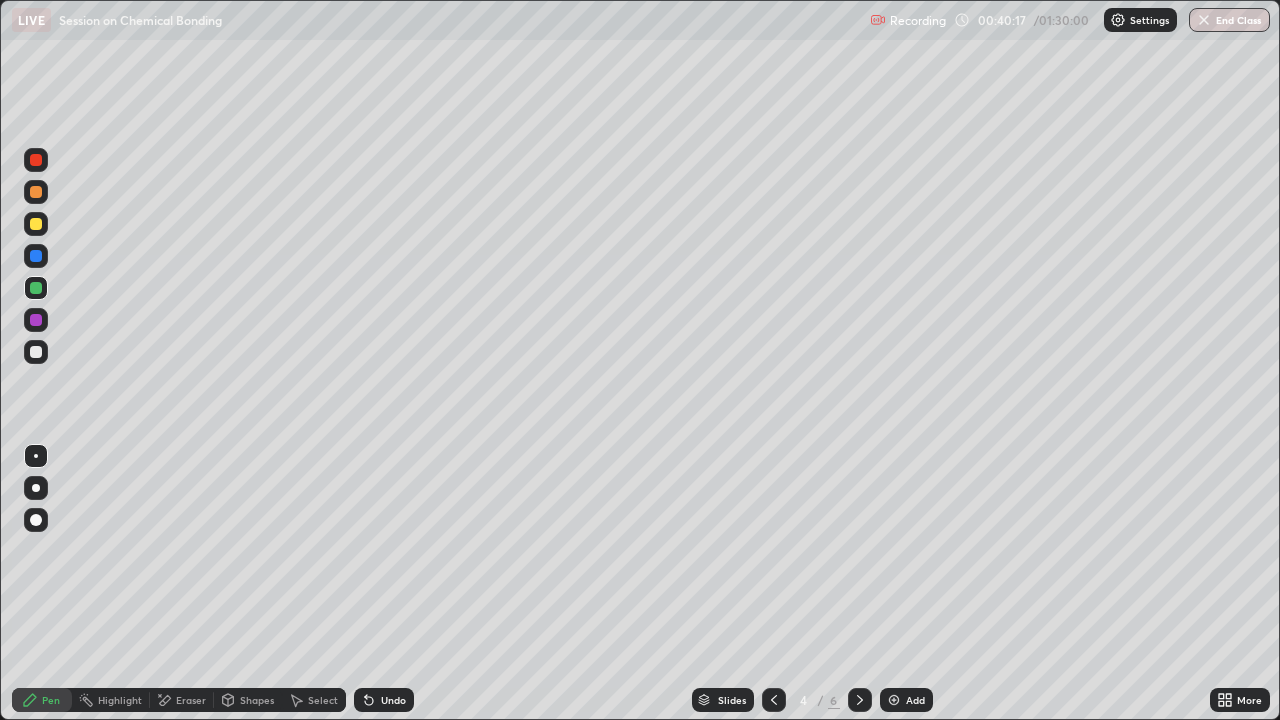 click at bounding box center [774, 700] 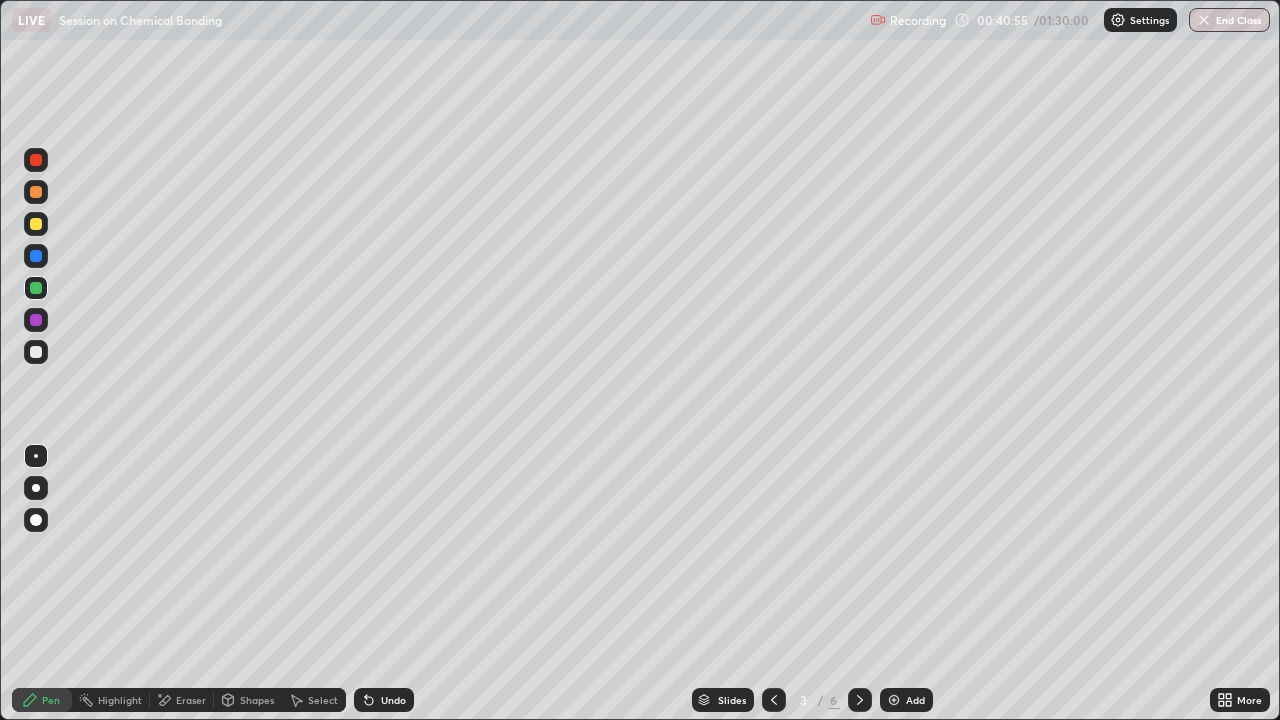 click 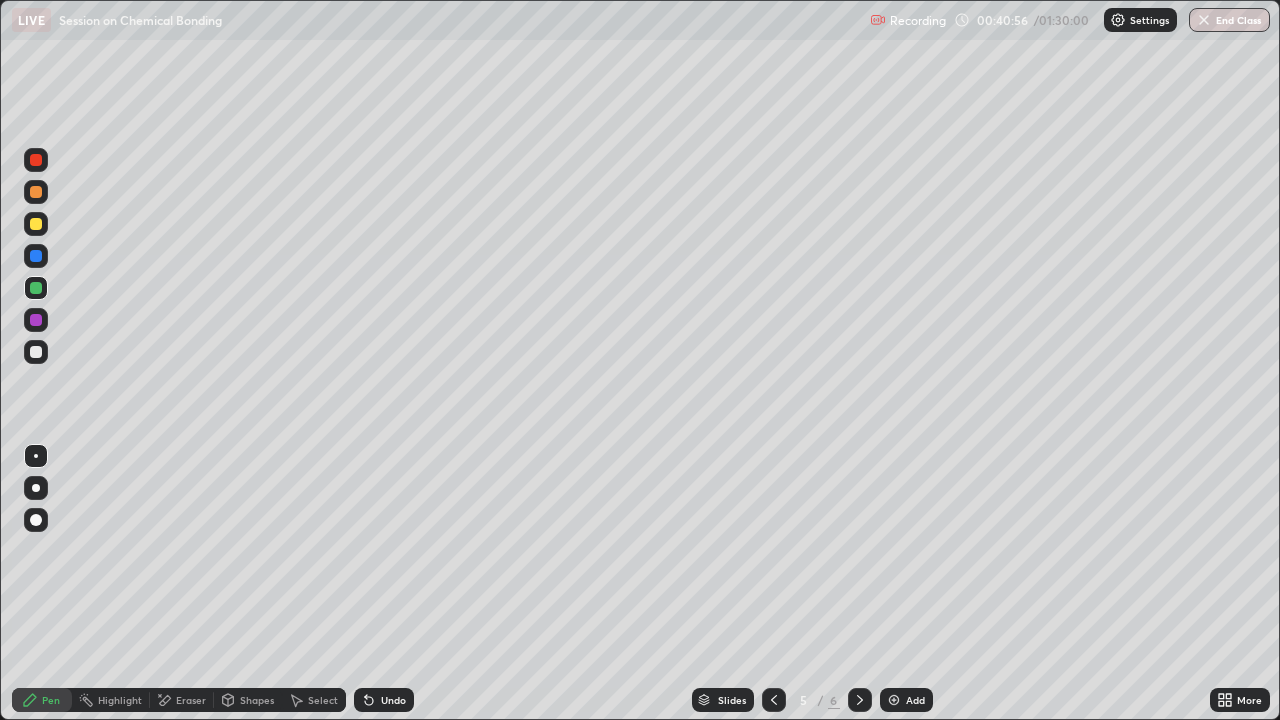 click 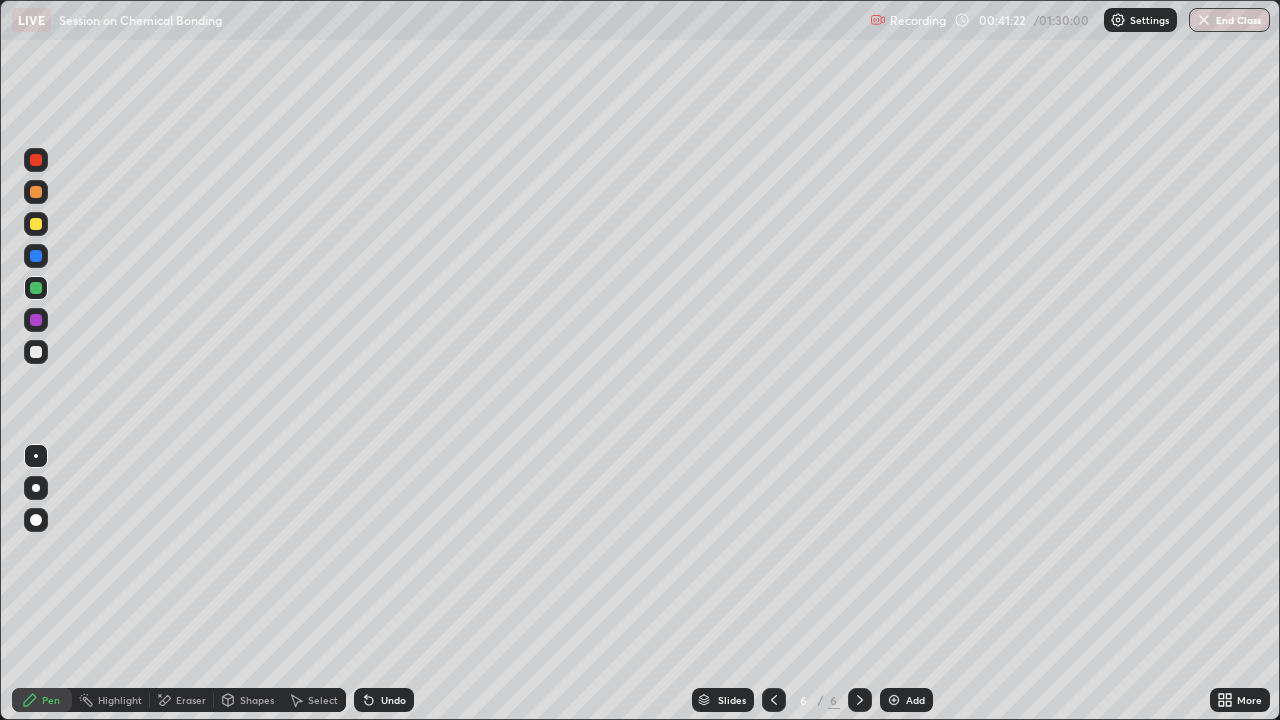 click at bounding box center [36, 352] 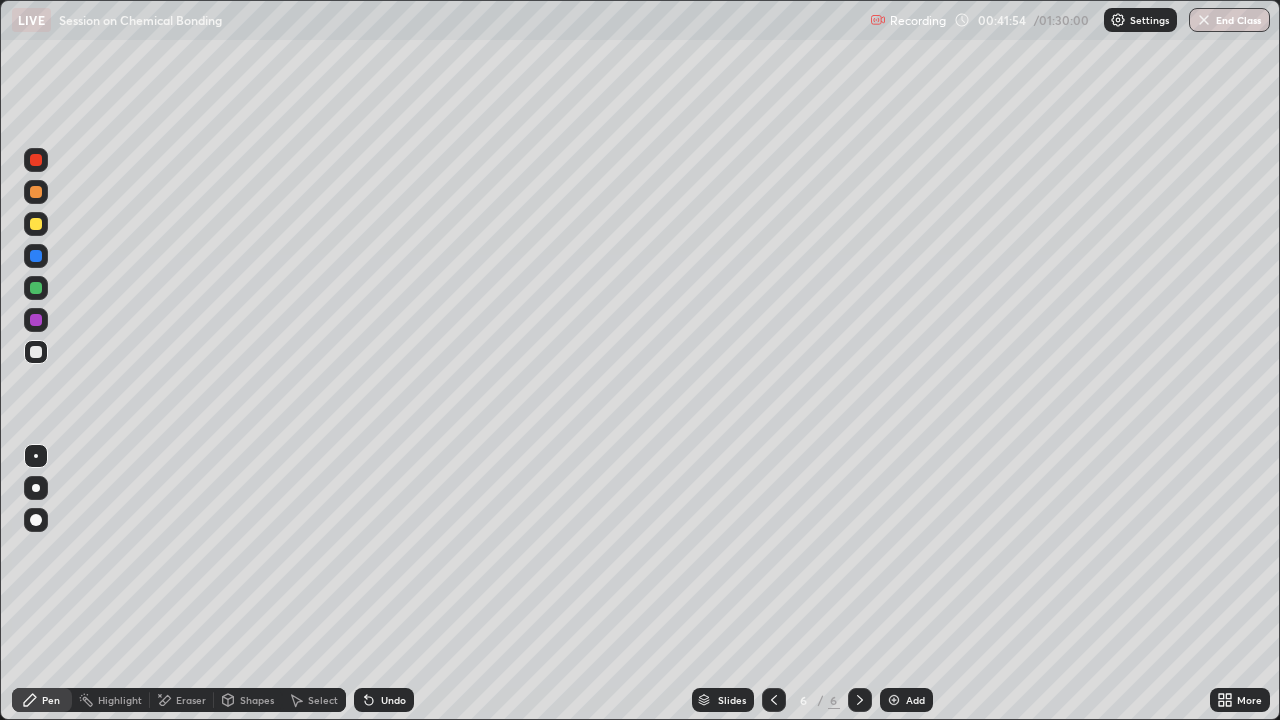 click at bounding box center [36, 288] 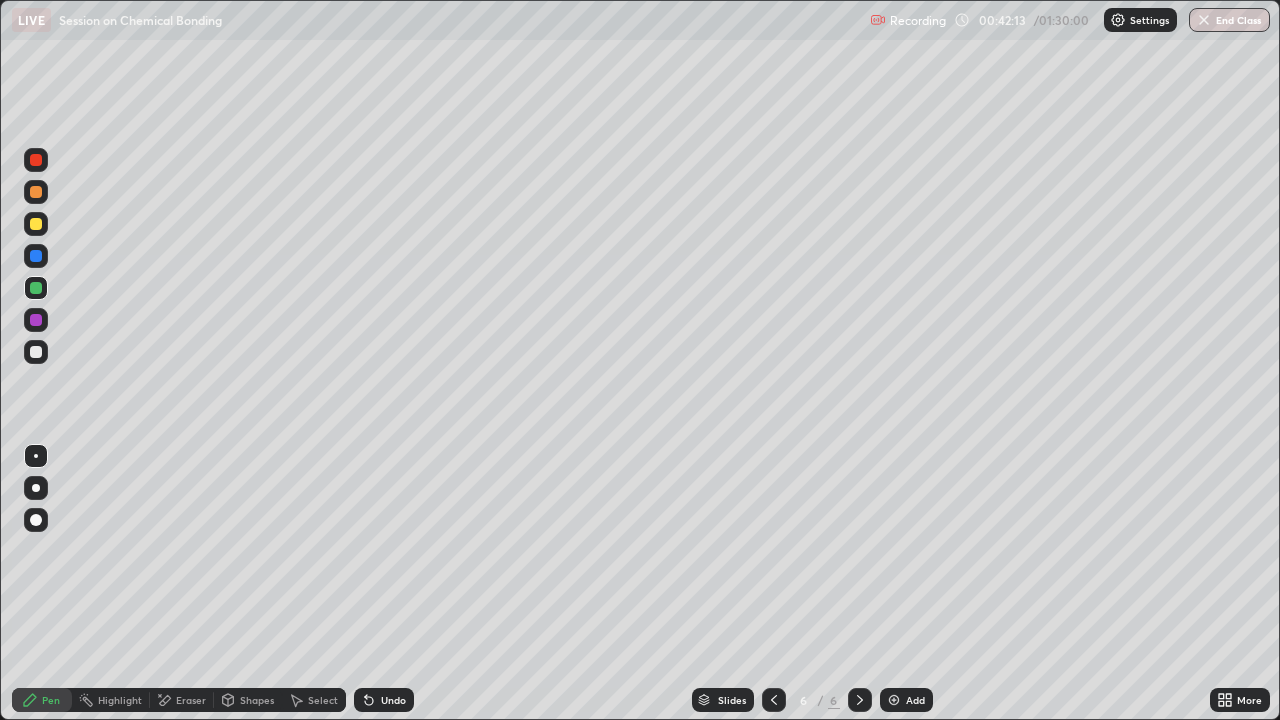 click 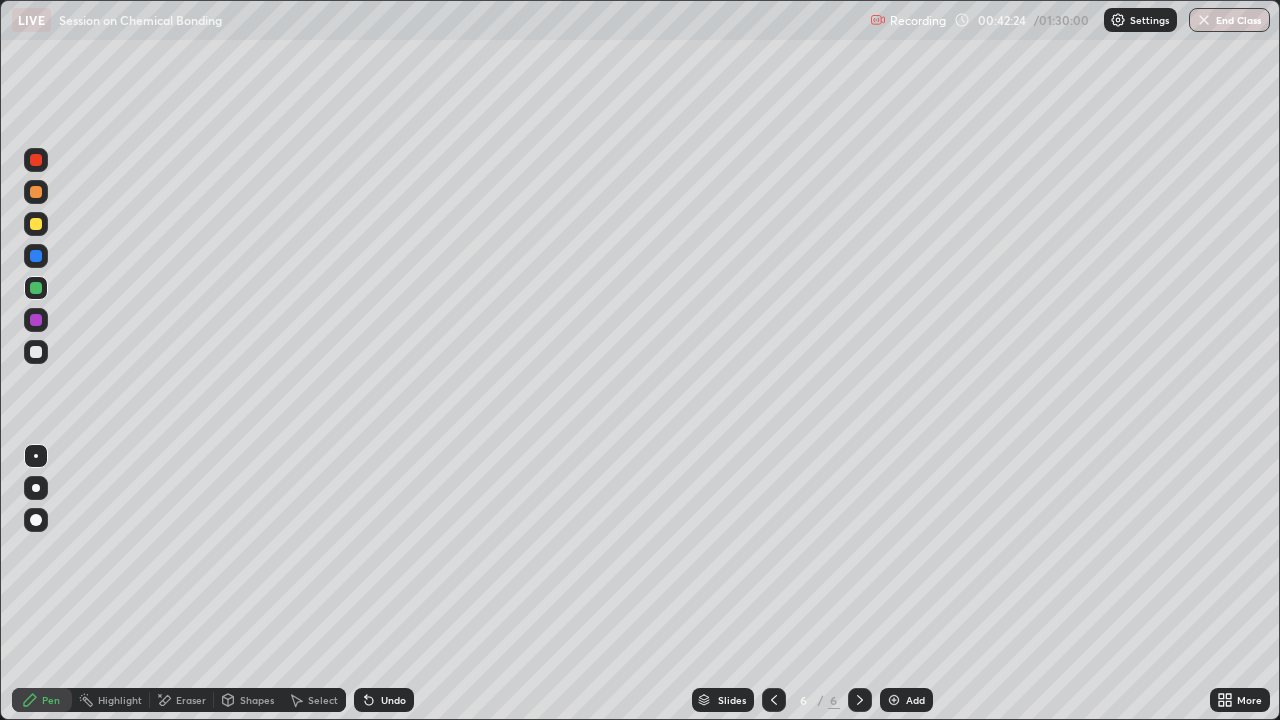 click on "Select" at bounding box center [314, 700] 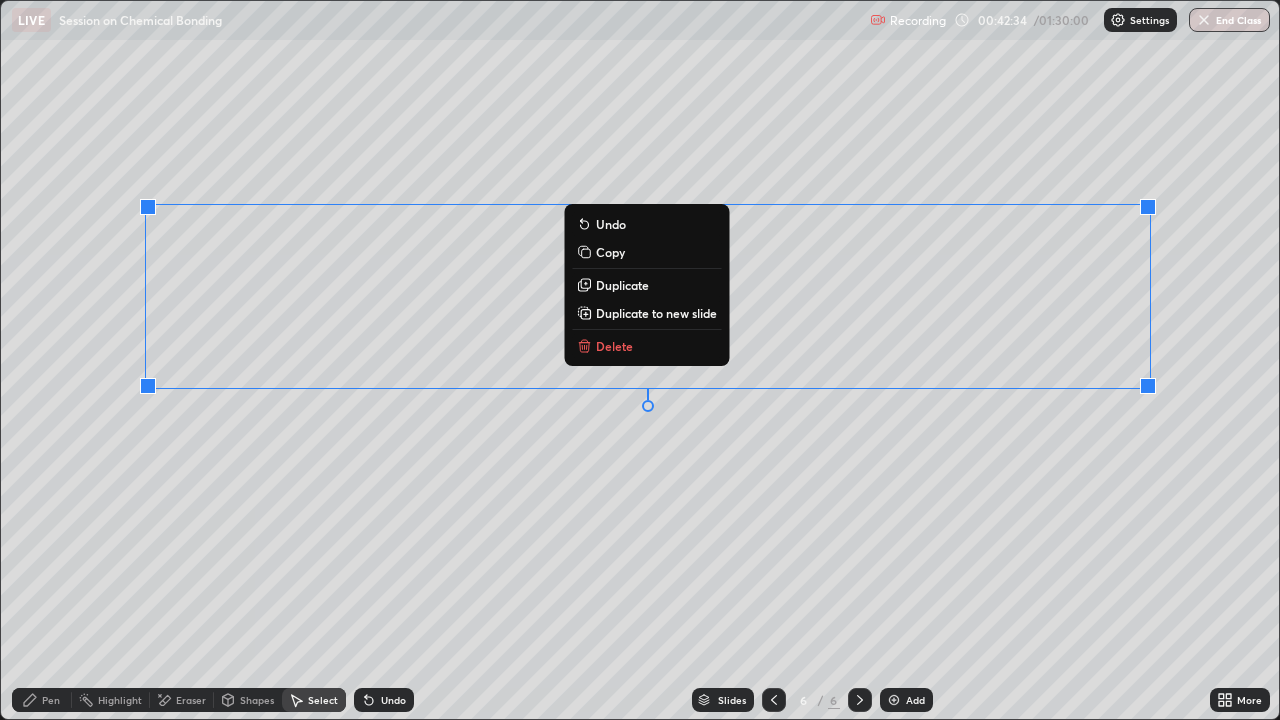click on "Pen" at bounding box center [51, 700] 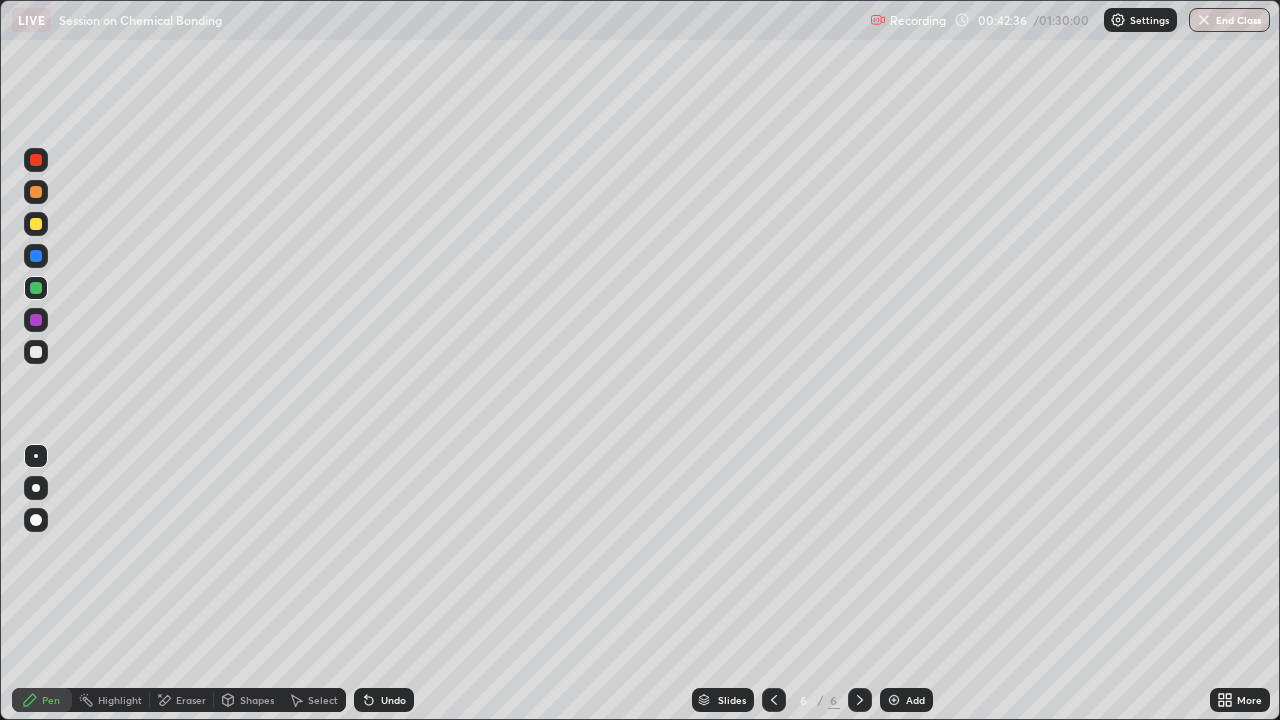 click at bounding box center (36, 352) 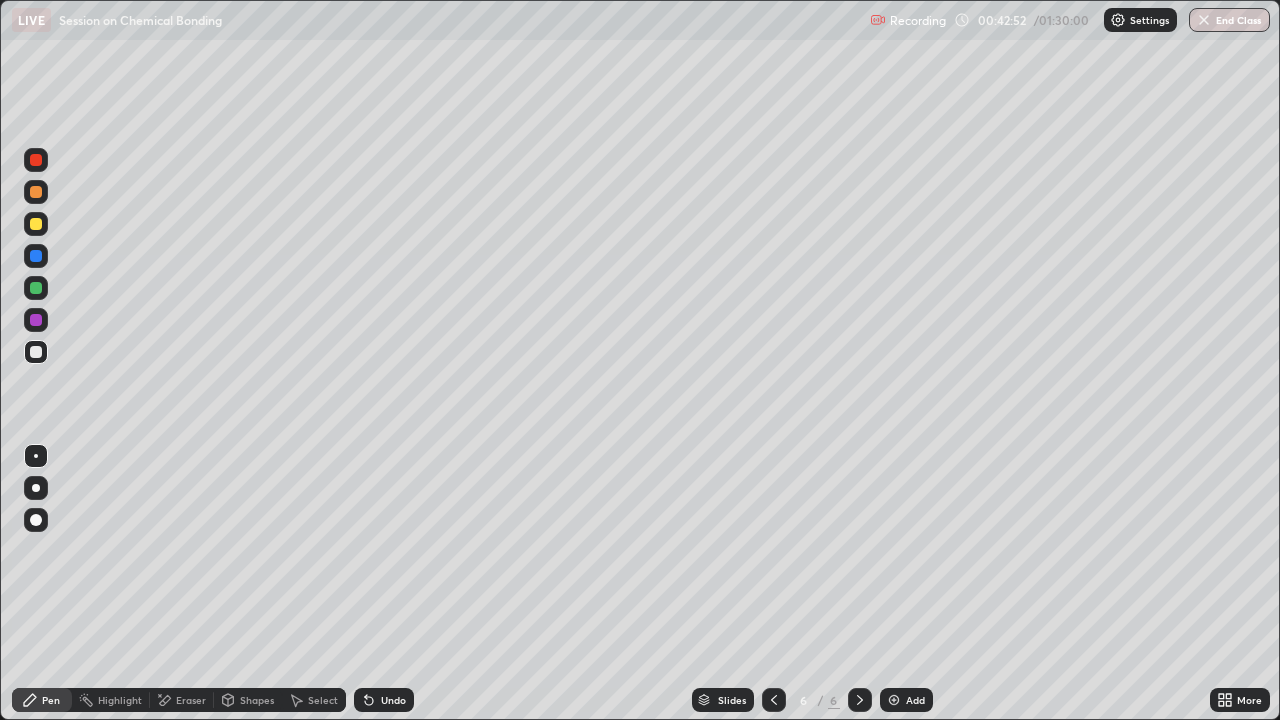click 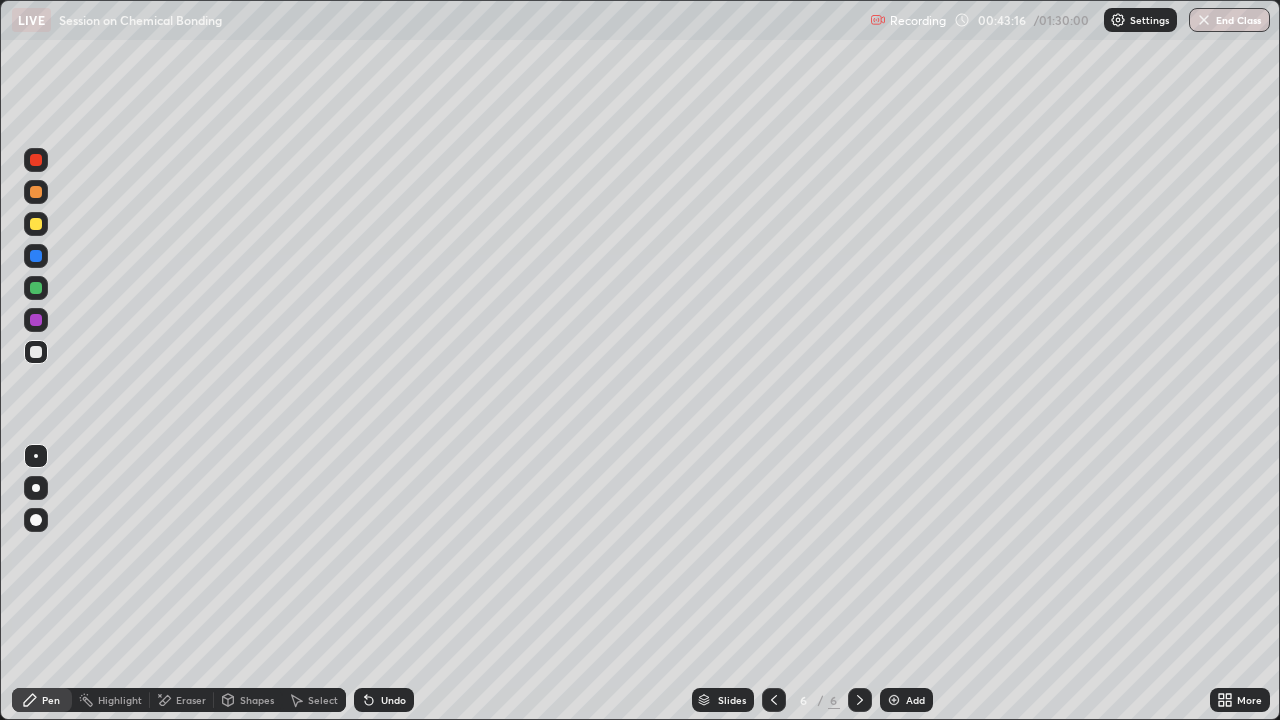 click at bounding box center (36, 288) 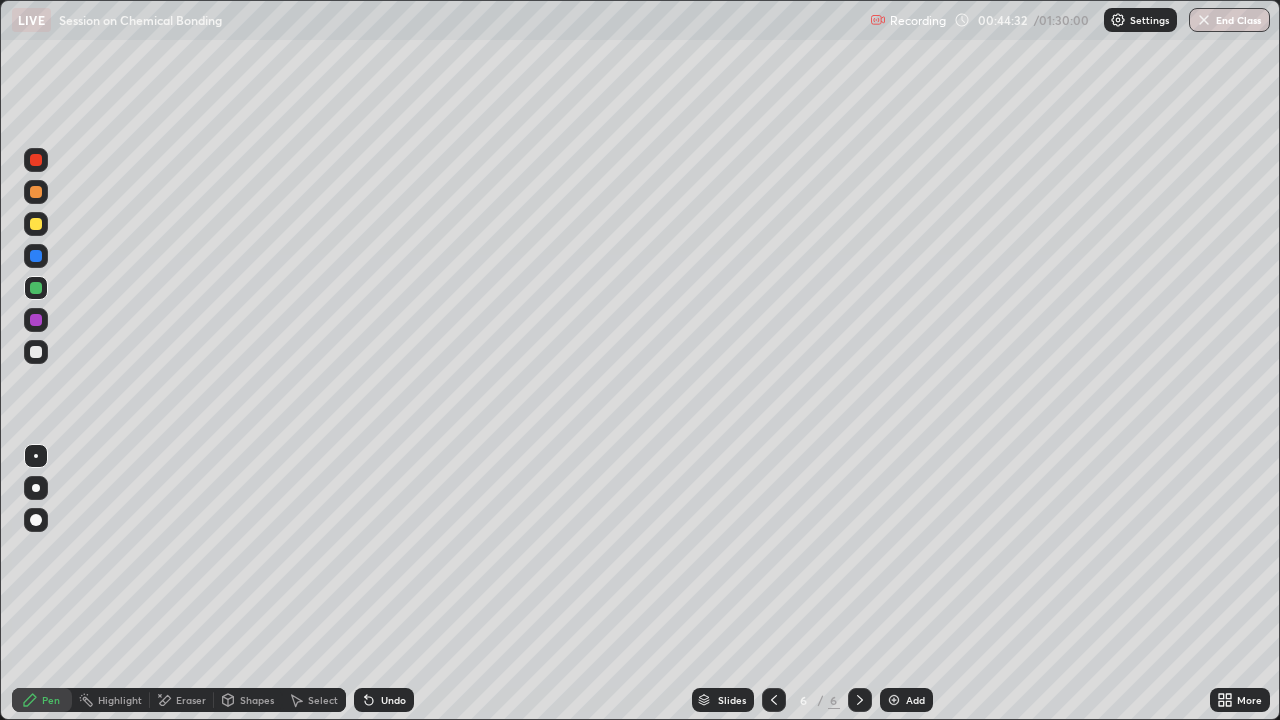 click at bounding box center (36, 352) 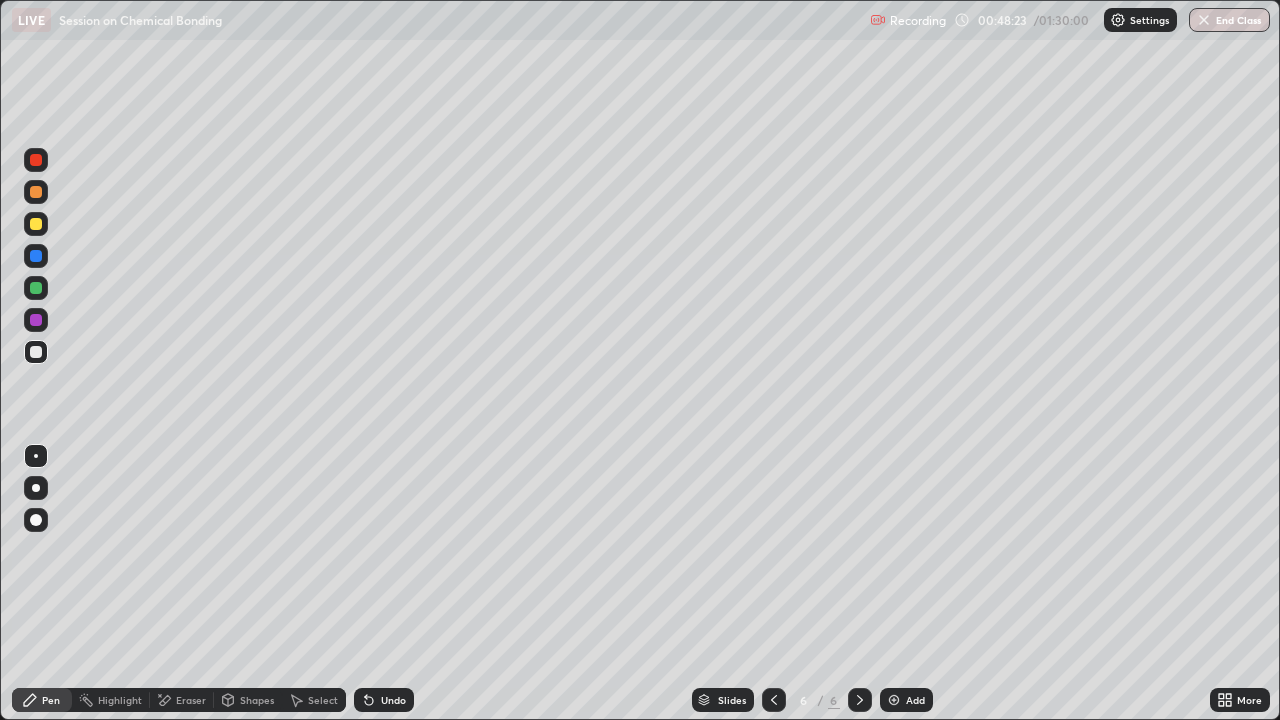 click at bounding box center (894, 700) 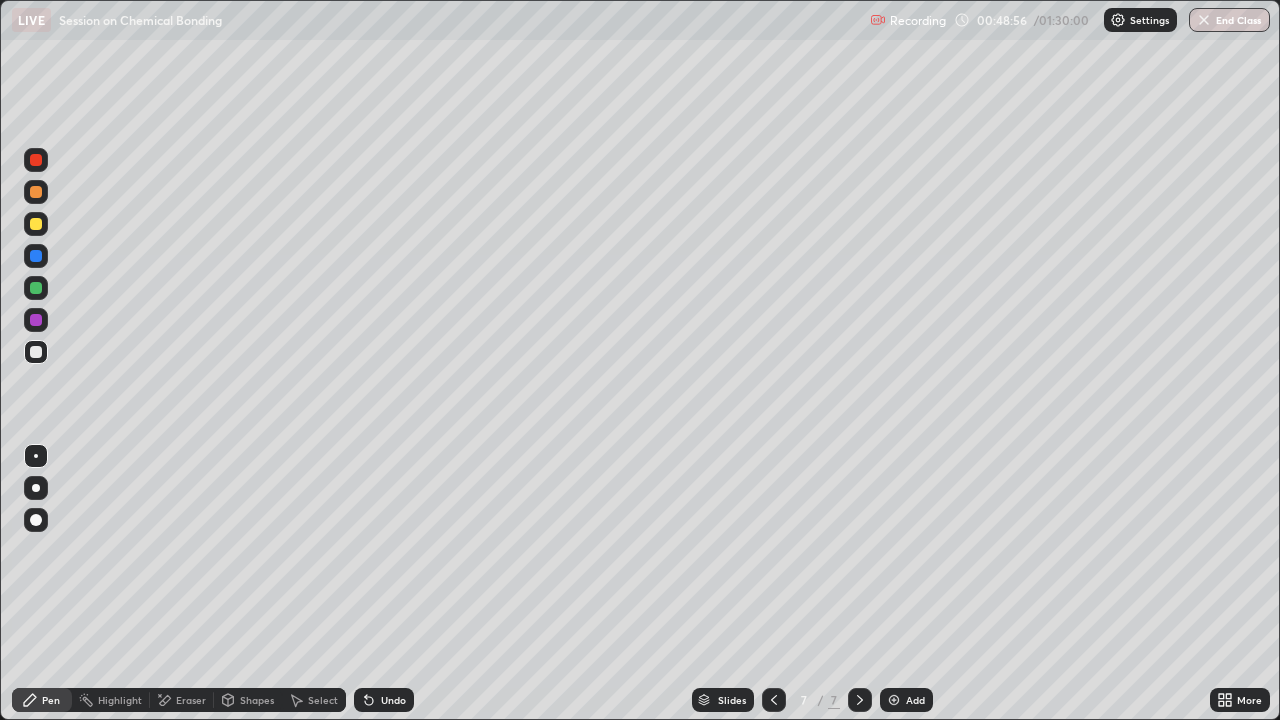 click 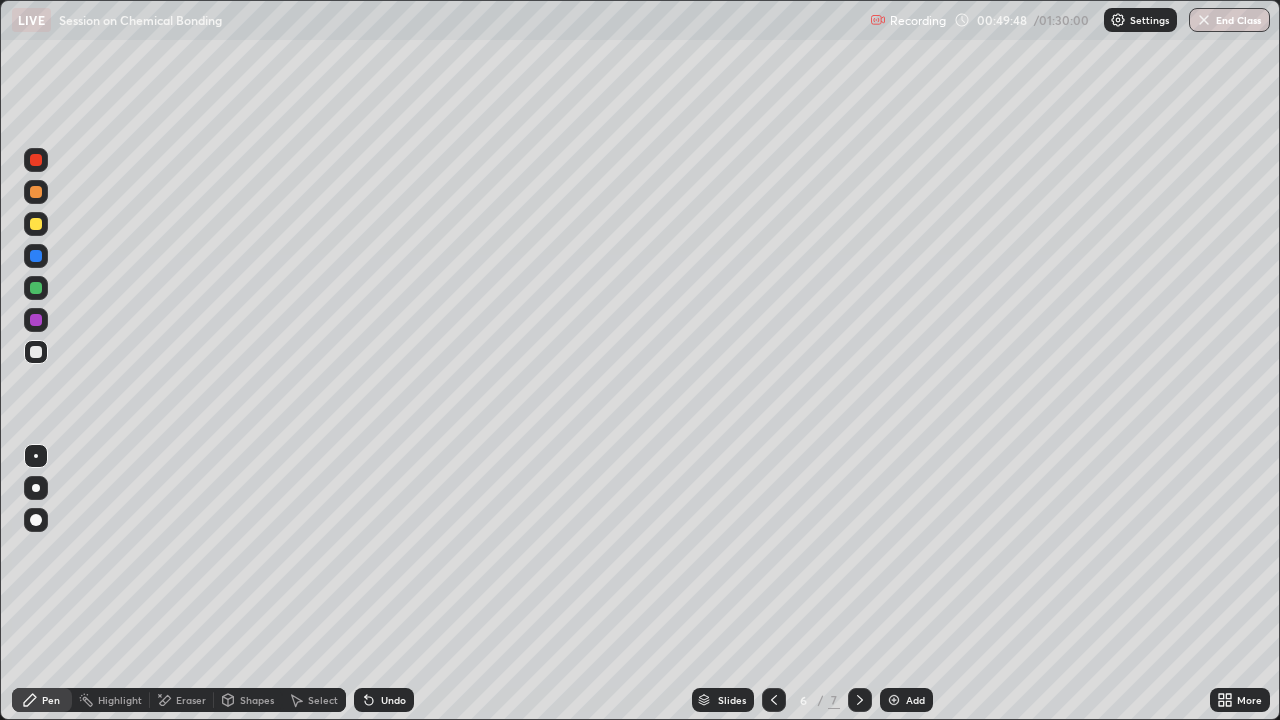 click 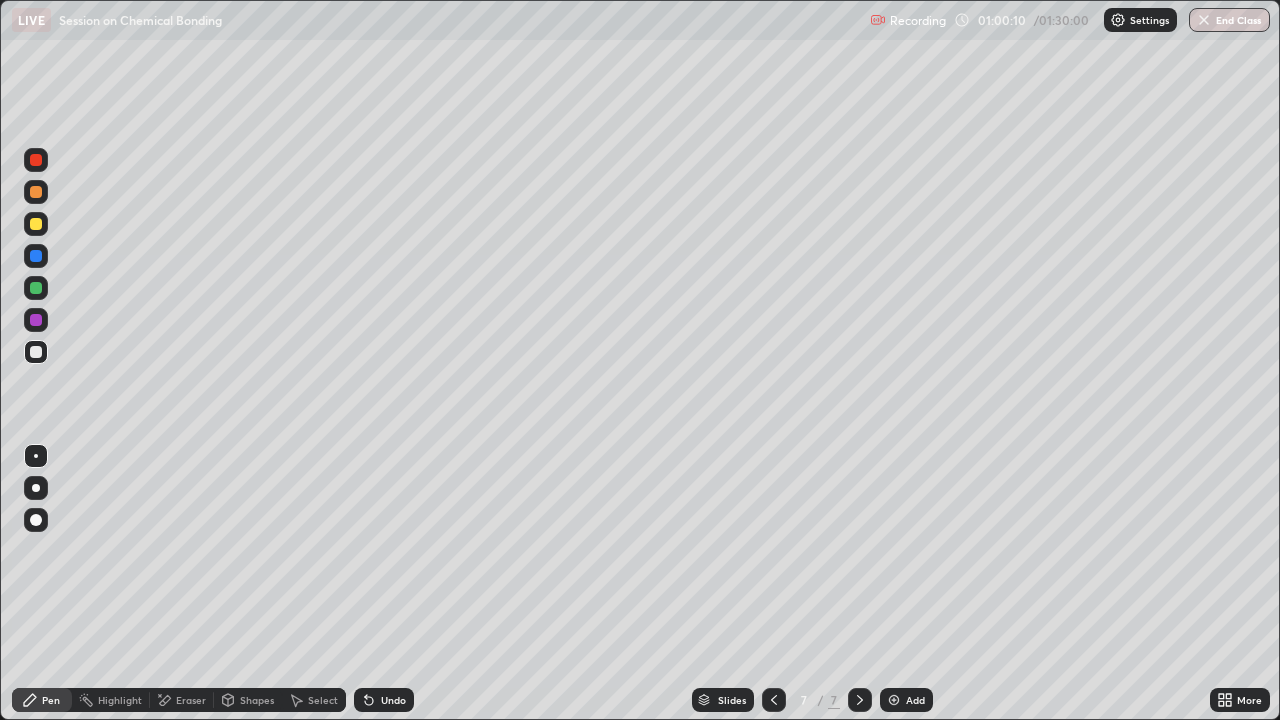 click at bounding box center (894, 700) 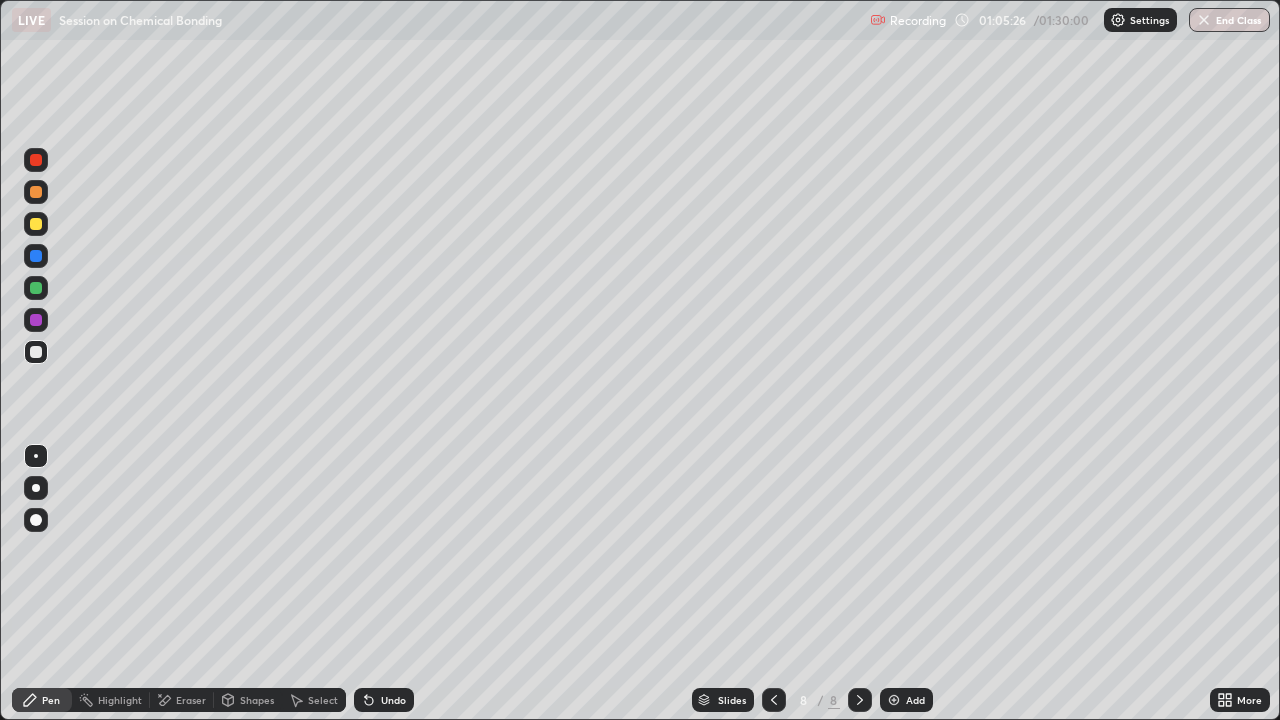 click on "Select" at bounding box center (314, 700) 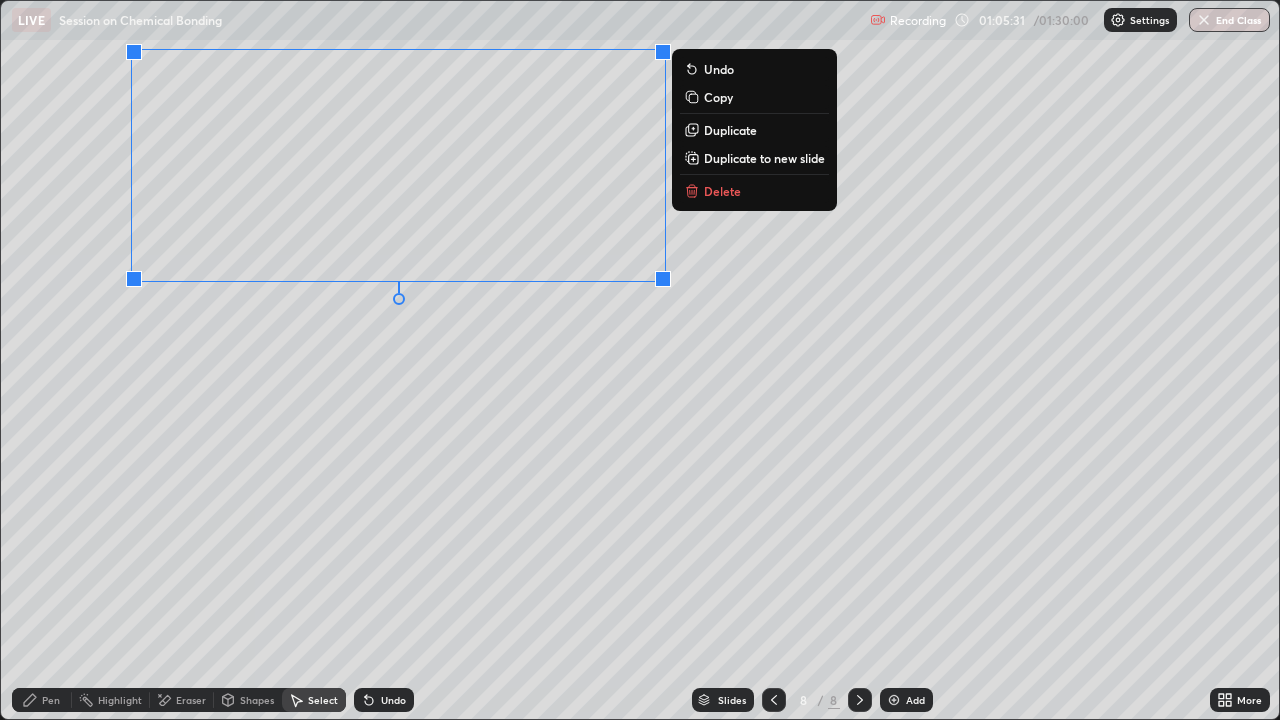 click on "Pen" at bounding box center [51, 700] 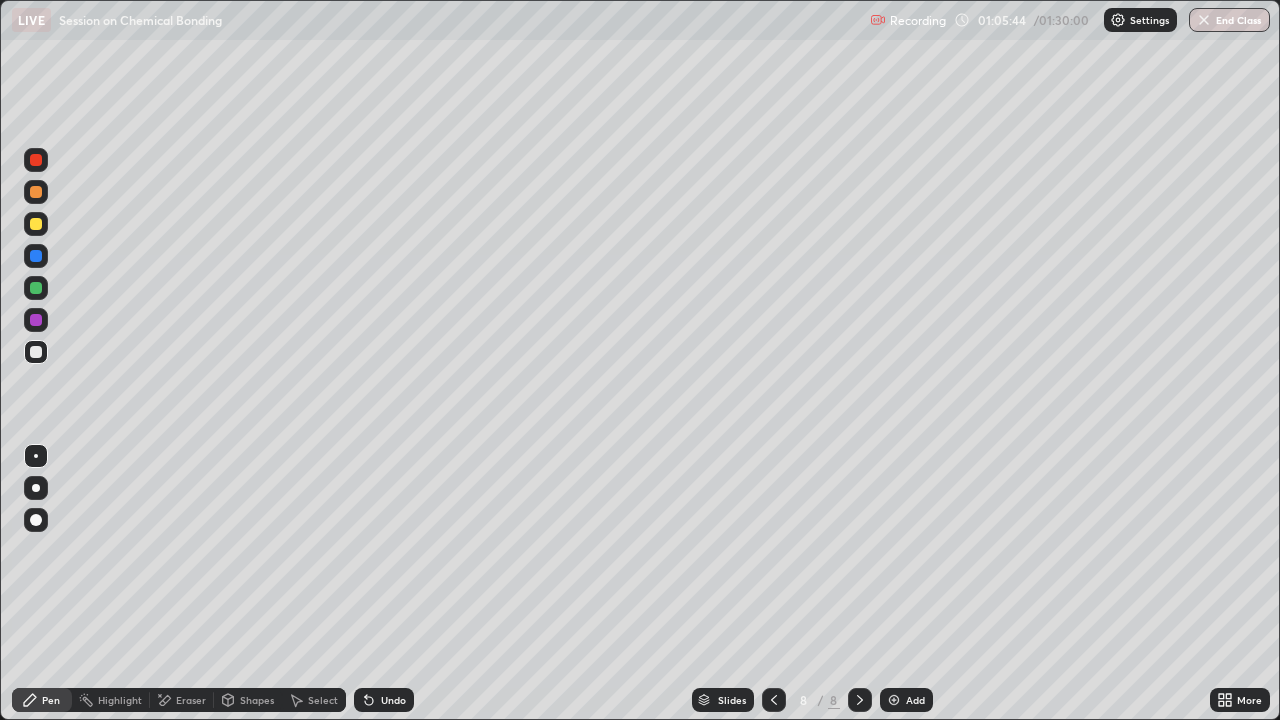 click 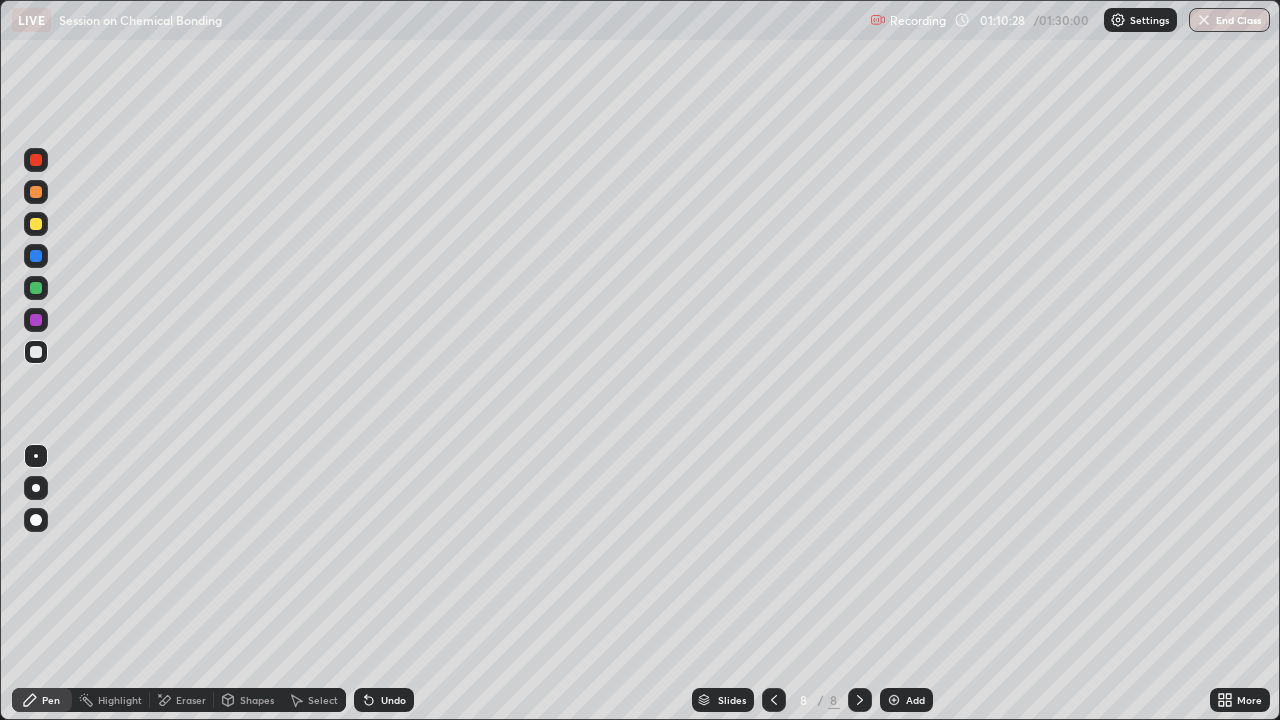 click on "Add" at bounding box center (915, 700) 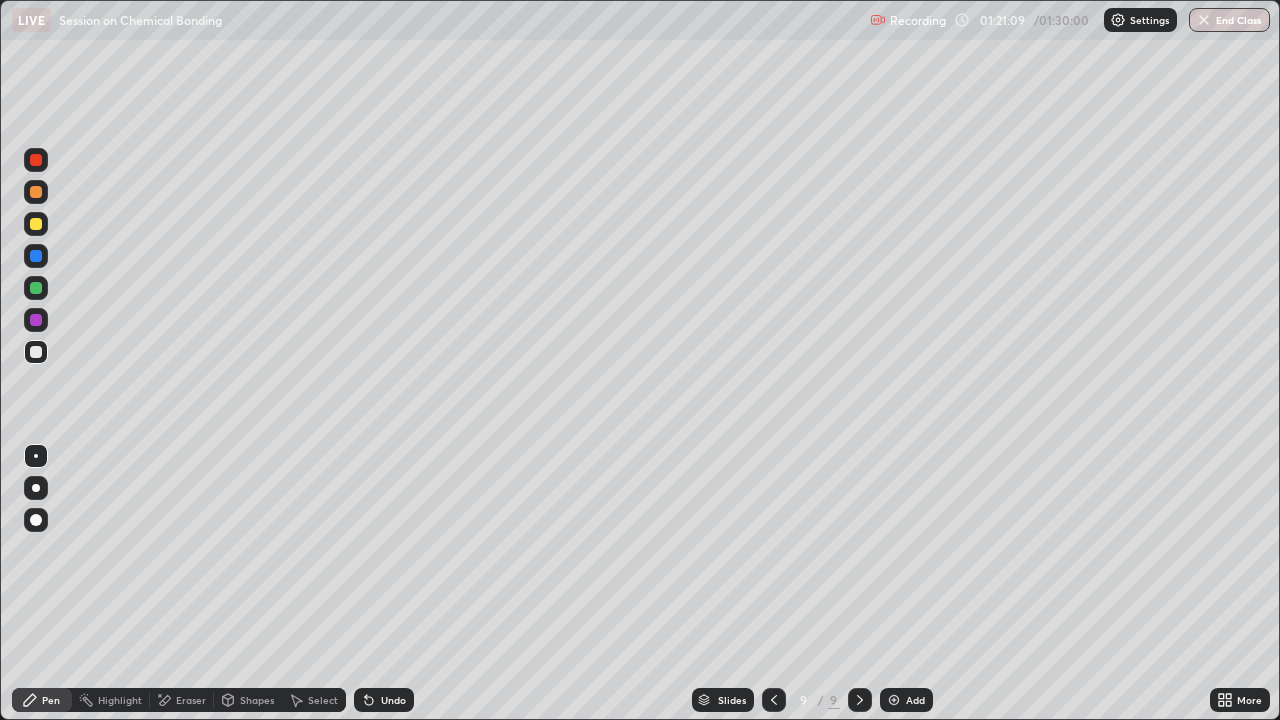 click at bounding box center [1204, 20] 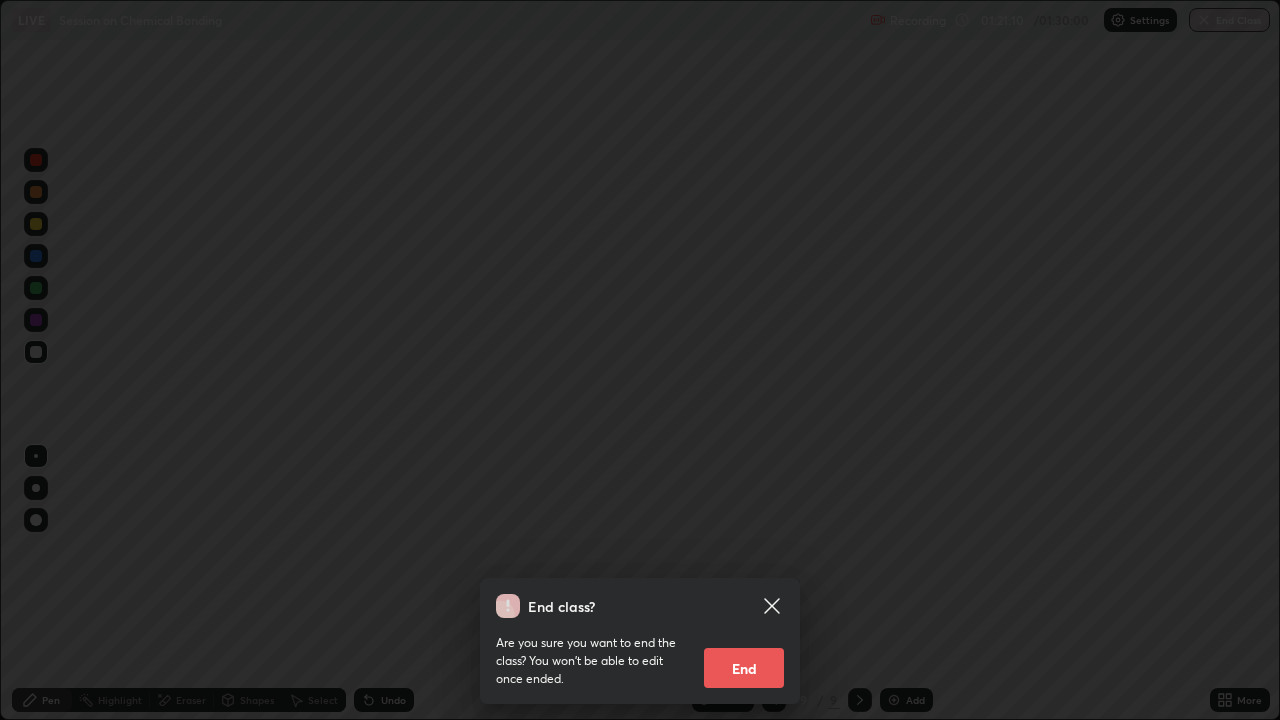 click on "End" at bounding box center (744, 668) 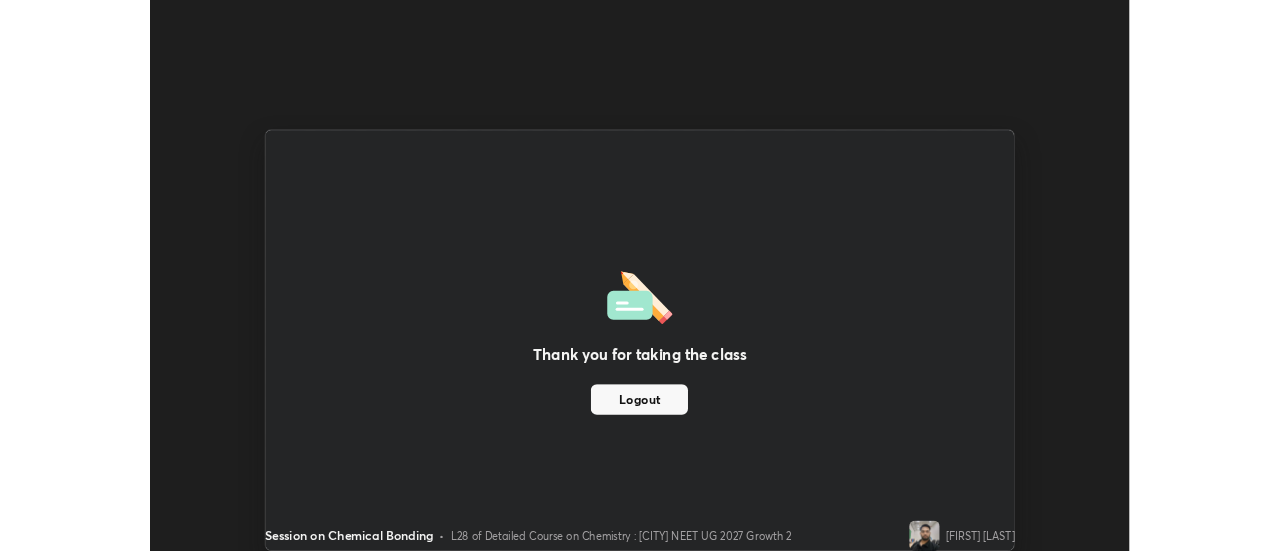 scroll, scrollTop: 551, scrollLeft: 1280, axis: both 